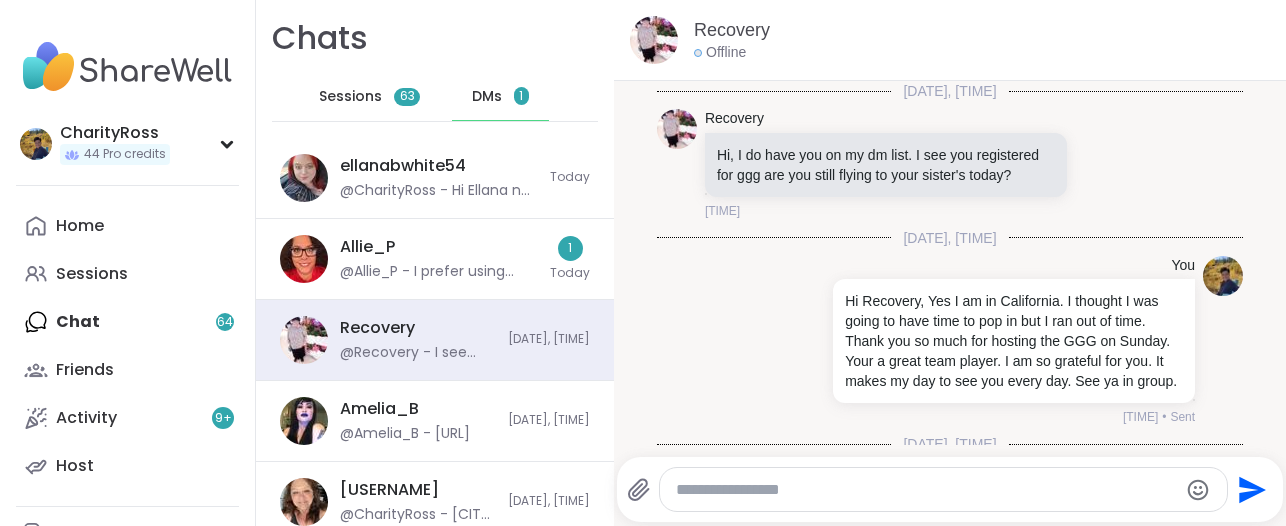 scroll, scrollTop: 0, scrollLeft: 0, axis: both 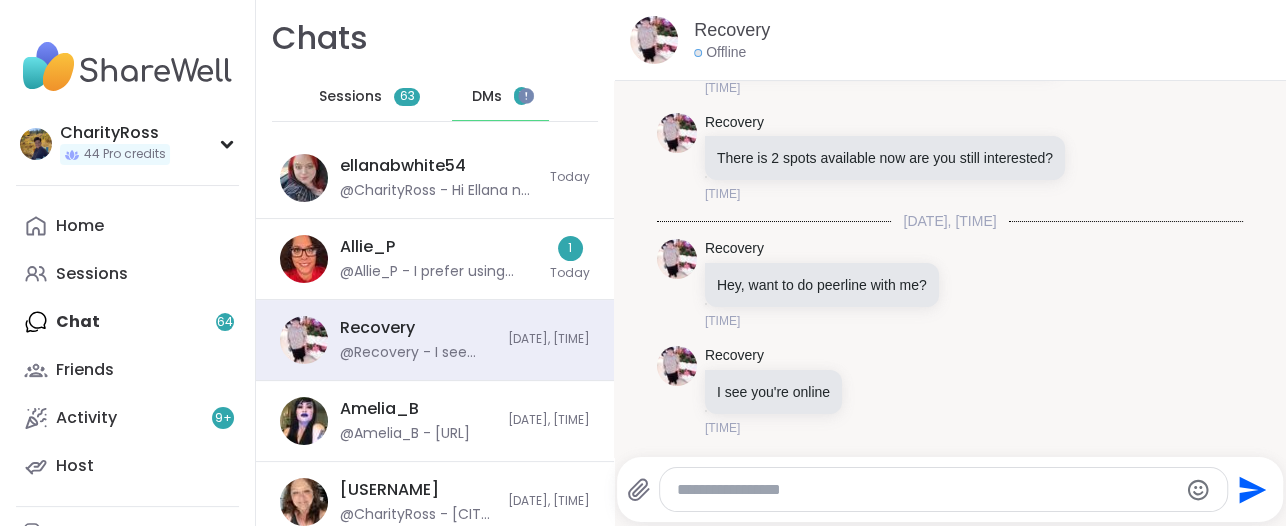 click on "1" at bounding box center [521, 96] 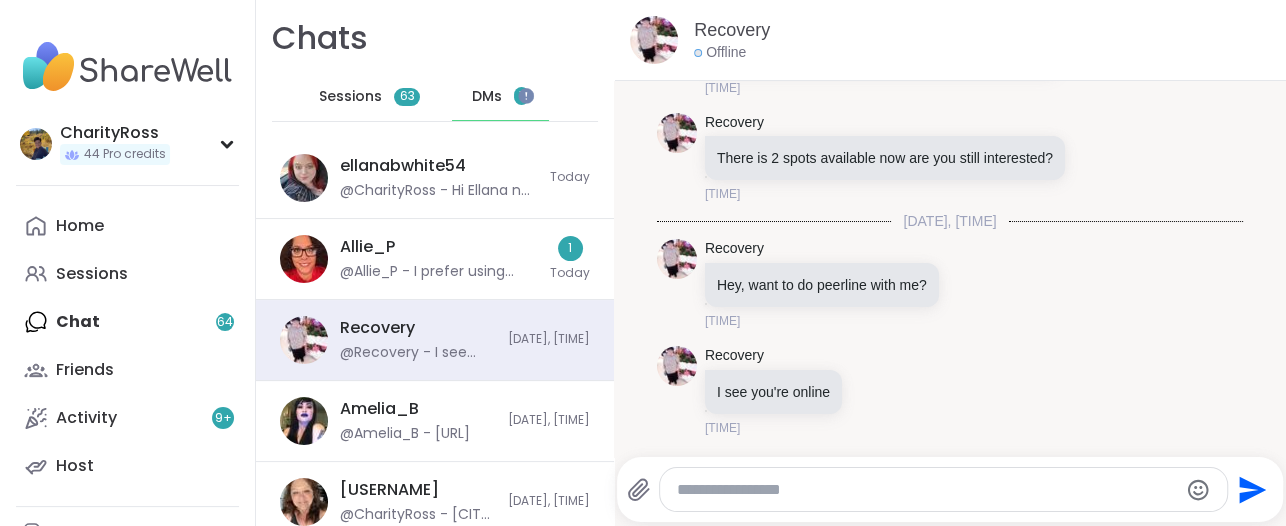 click on "1" at bounding box center [521, 96] 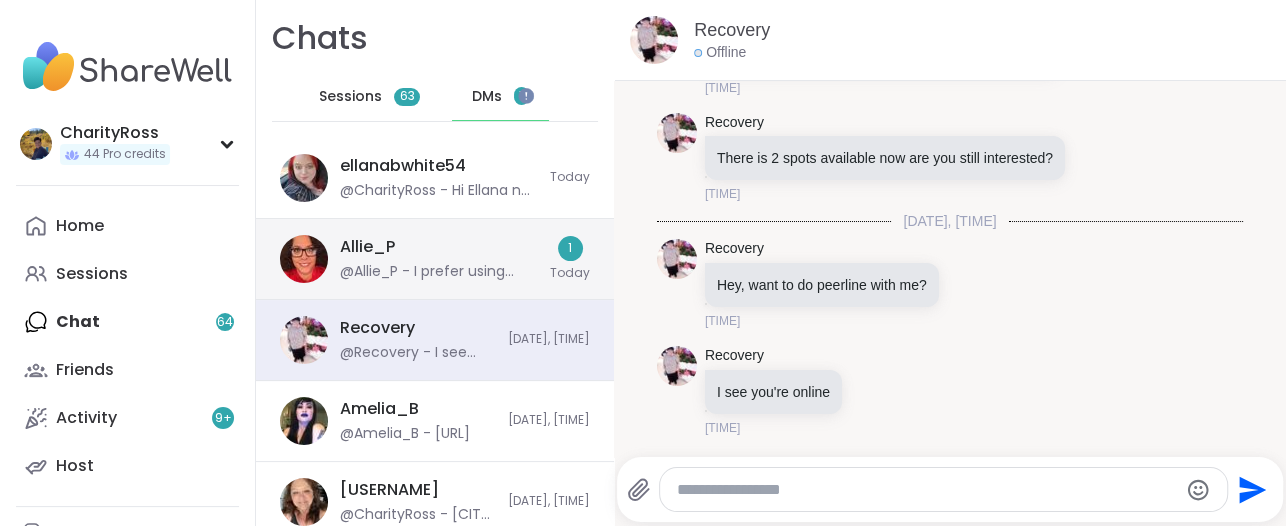 click on "Allie_P @Allie_P - I prefer using DMs. Would love to hear your birthday ideas. Thank you for understanding." at bounding box center (439, 259) 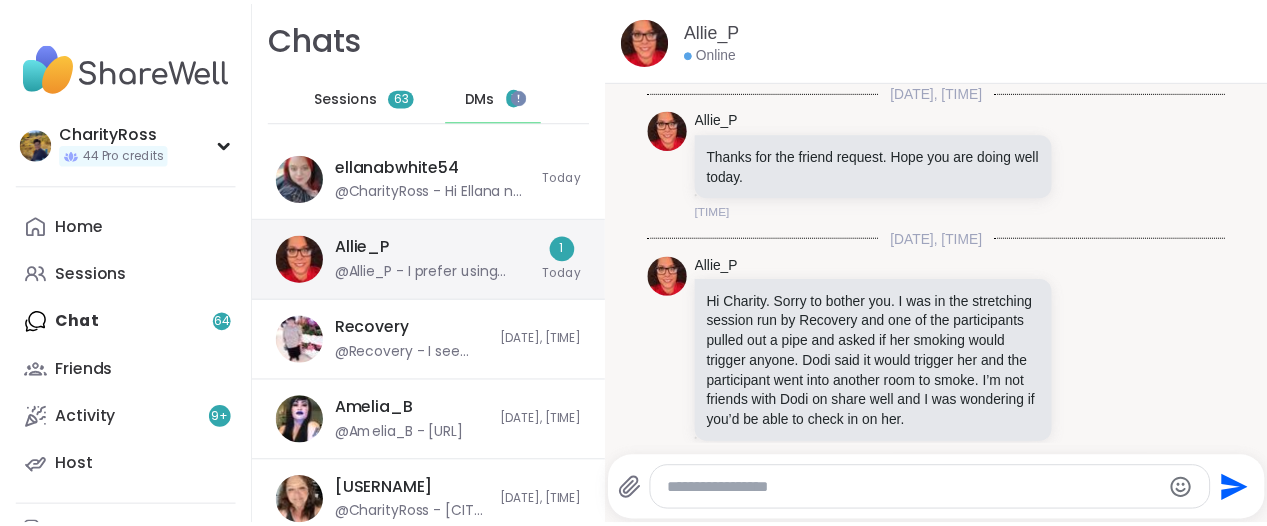 scroll, scrollTop: 5234, scrollLeft: 0, axis: vertical 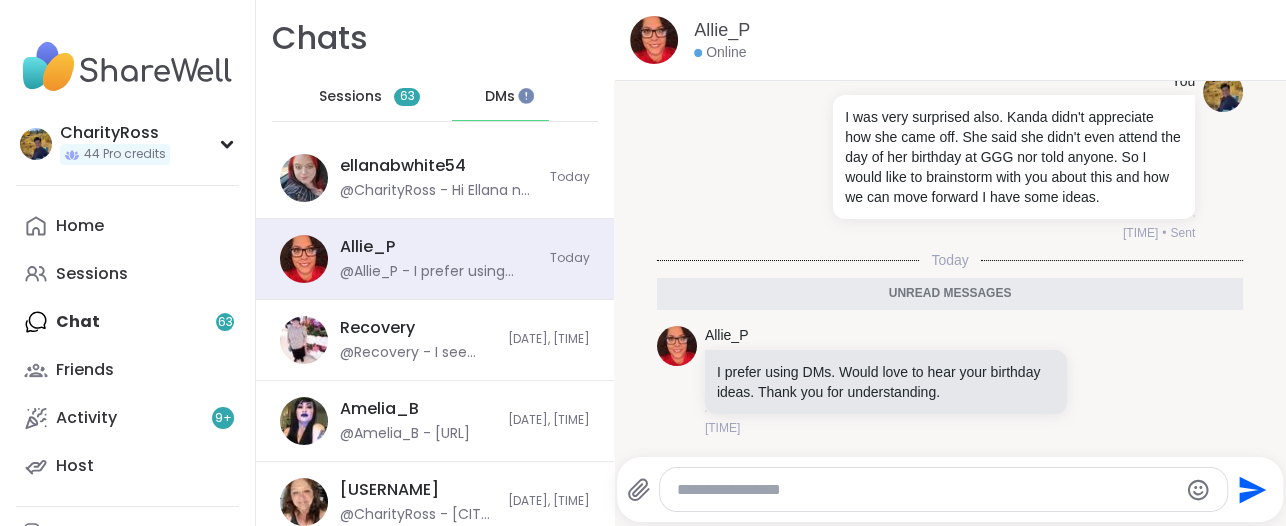 click at bounding box center (926, 490) 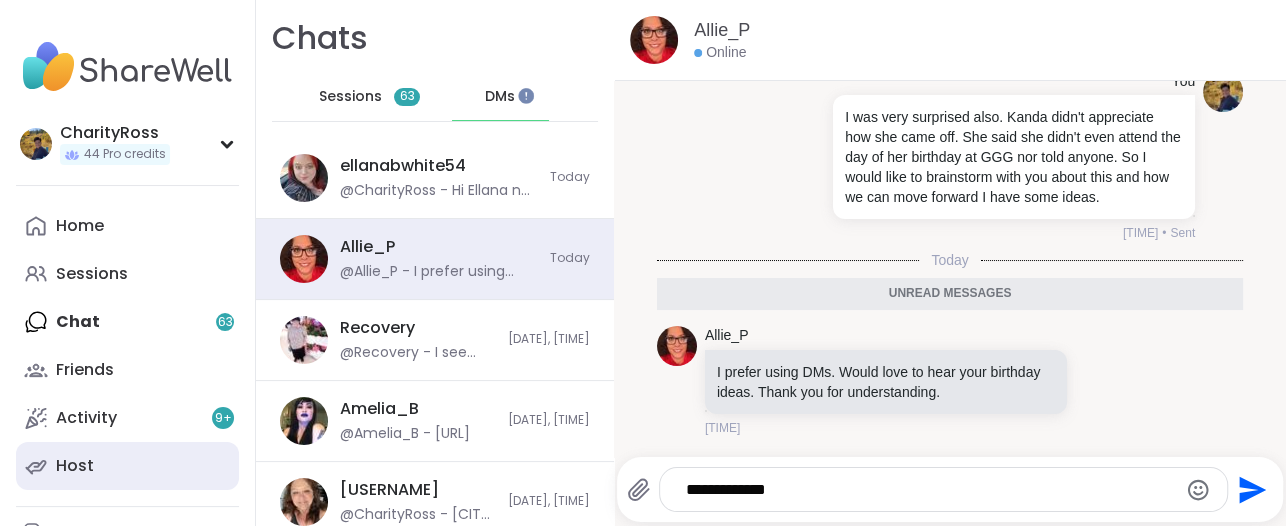 type on "**********" 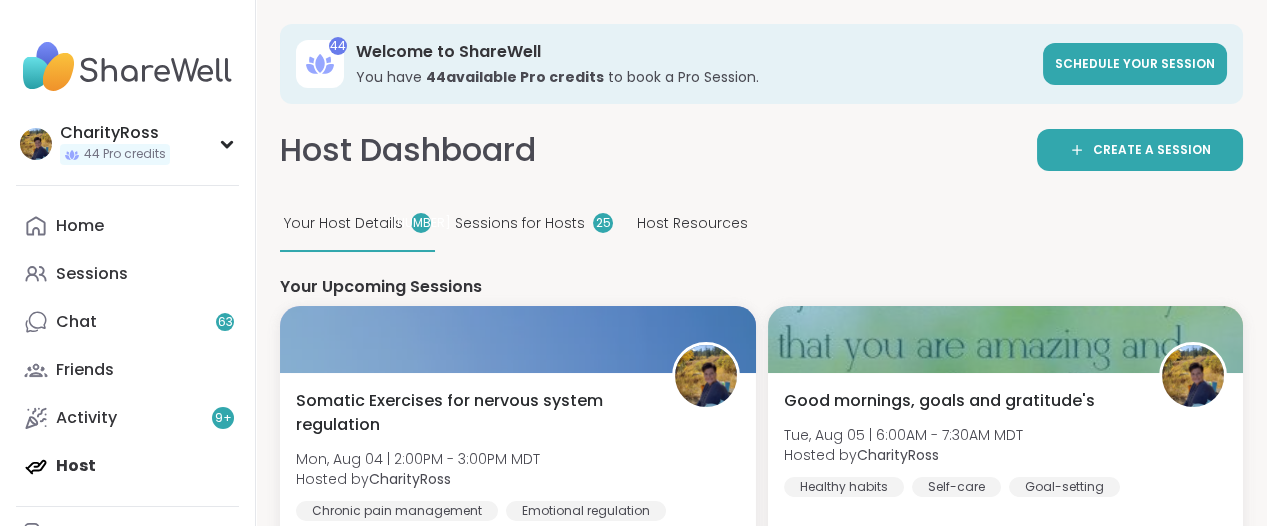 scroll, scrollTop: 0, scrollLeft: 0, axis: both 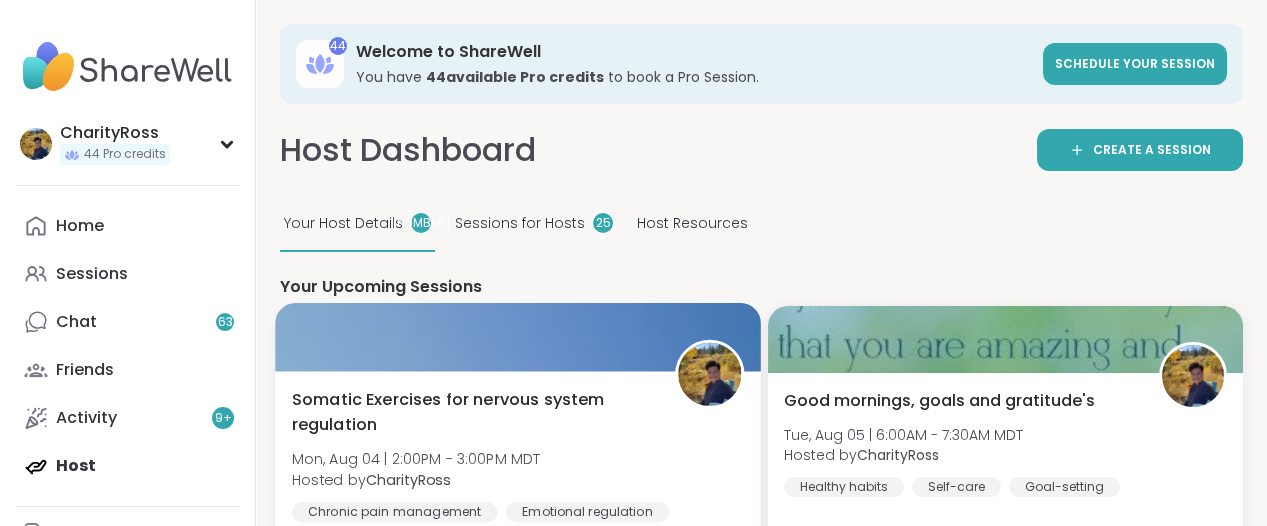 click on "Somatic Exercises for nervous system regulation Mon, Aug [DAY] | [TIME] - [TIME] [TIMEZONE] Hosted by CharityRoss Chronic pain management Emotional regulation Breathwork + [NUMBER] more topic s" at bounding box center [518, 469] 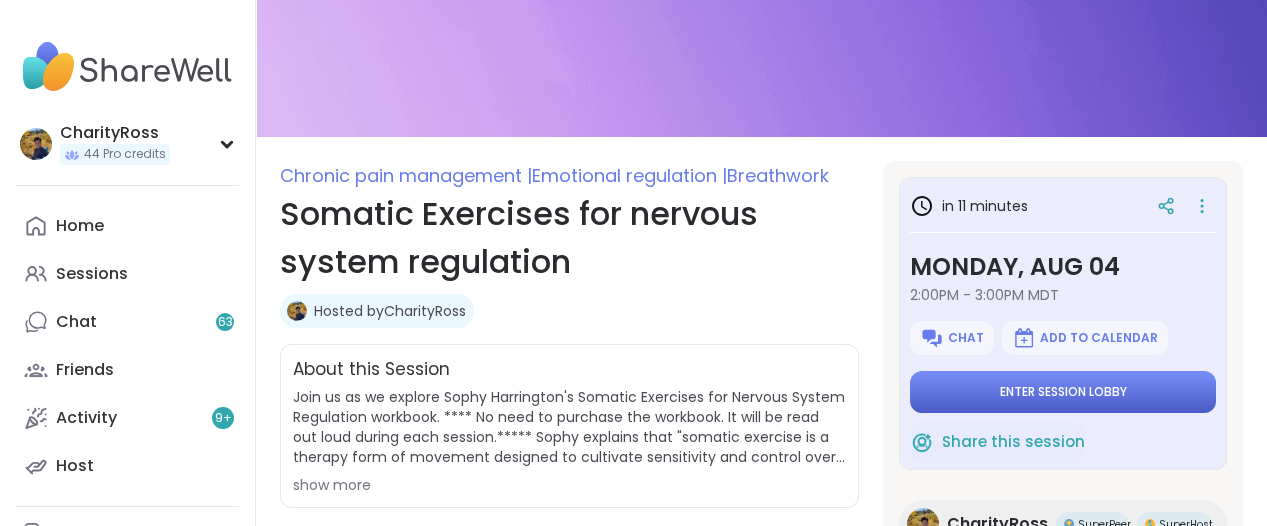 scroll, scrollTop: 125, scrollLeft: 0, axis: vertical 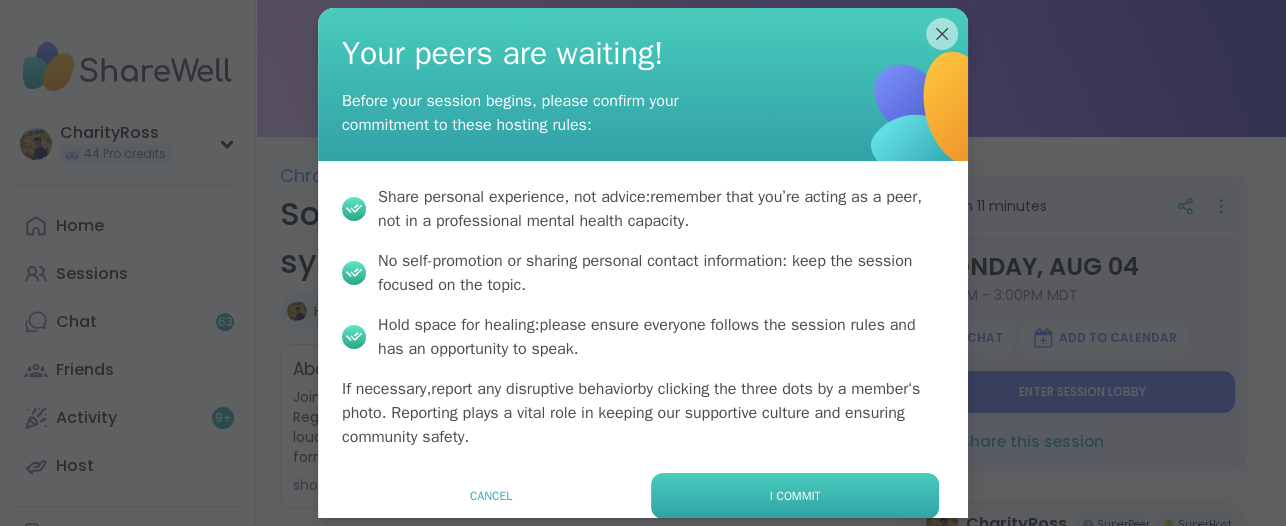 click on "I commit" at bounding box center [795, 496] 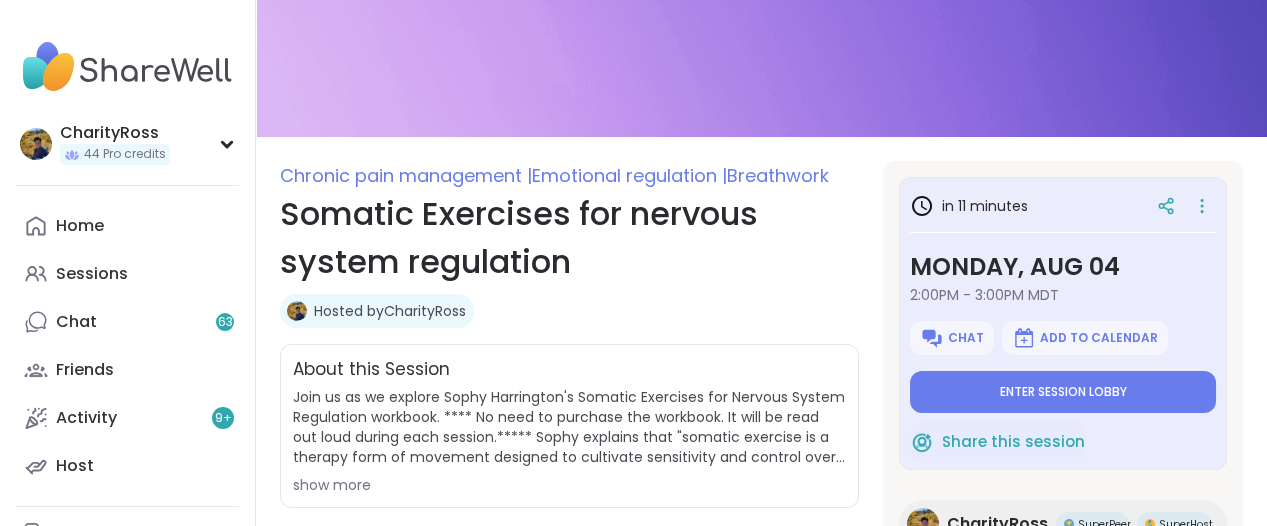 type on "*" 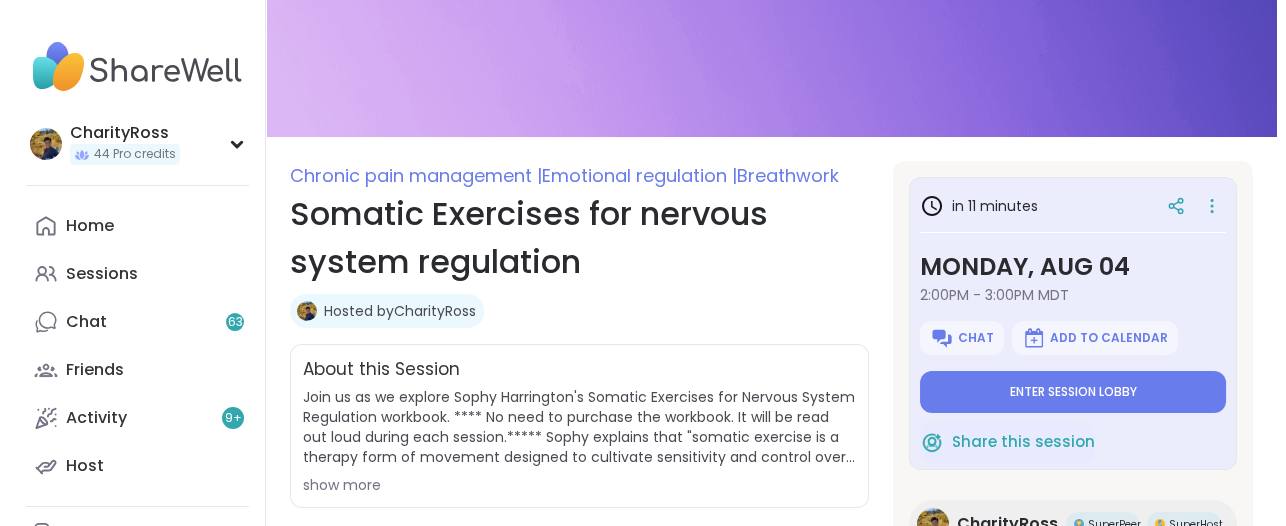 scroll, scrollTop: 0, scrollLeft: 0, axis: both 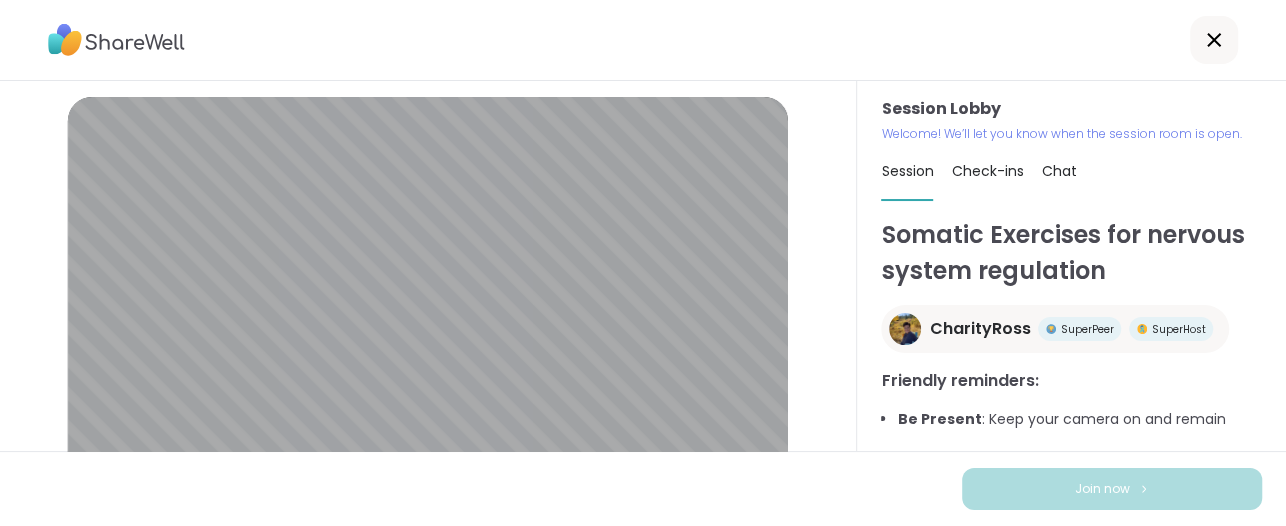 click 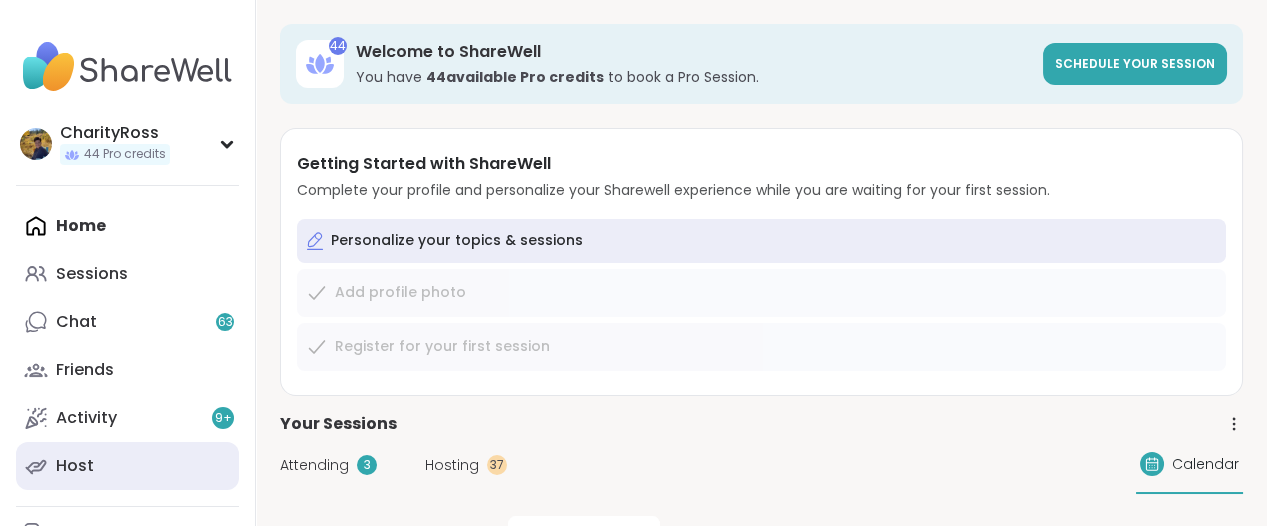 click on "Host" at bounding box center (127, 466) 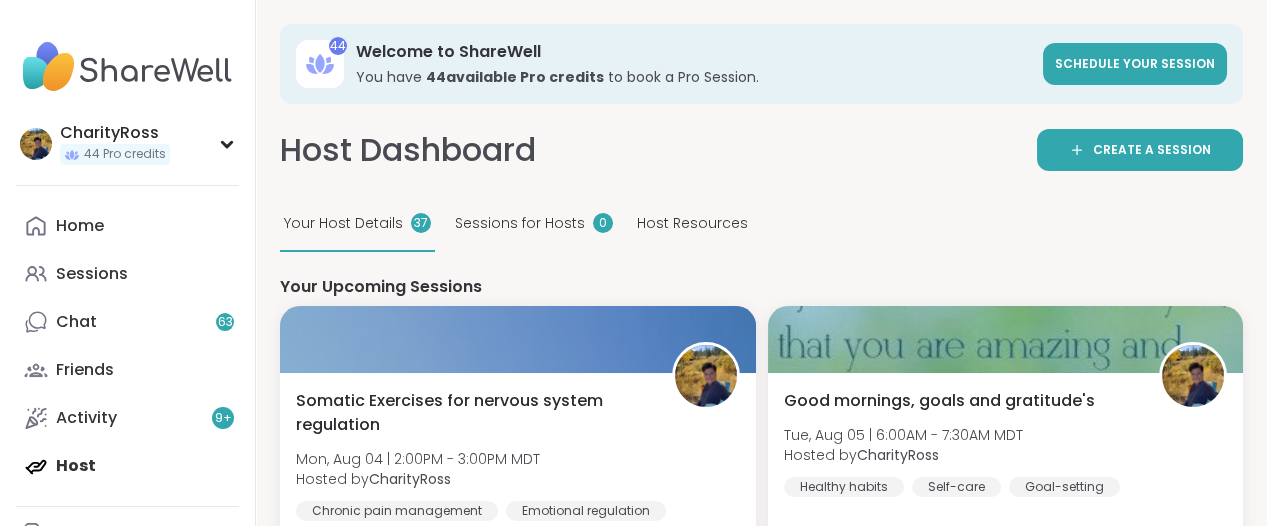 scroll, scrollTop: 0, scrollLeft: 0, axis: both 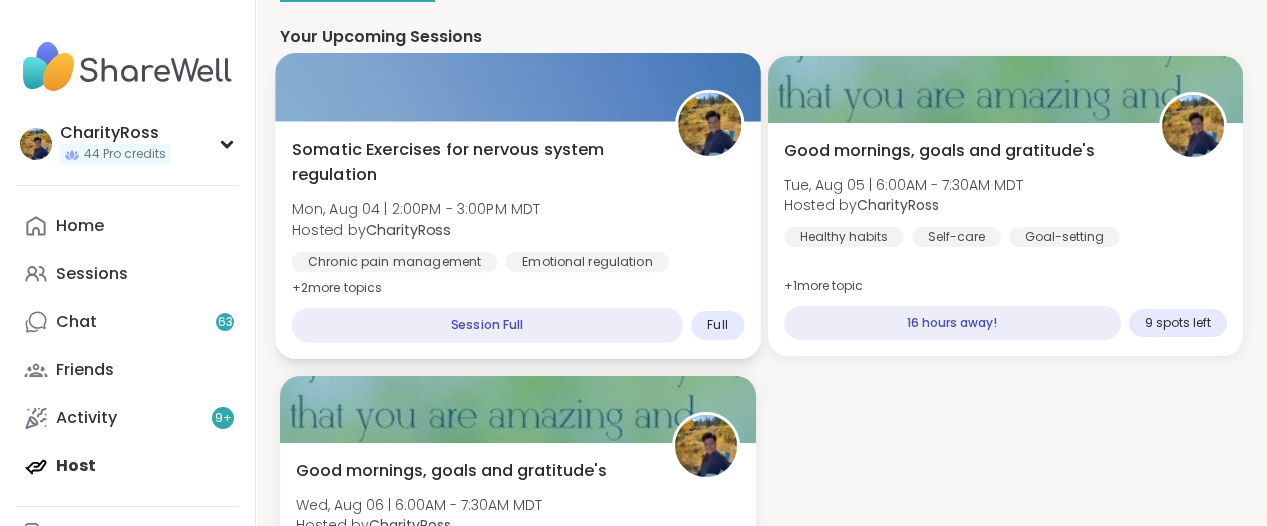 click on "Chronic pain management" at bounding box center (395, 262) 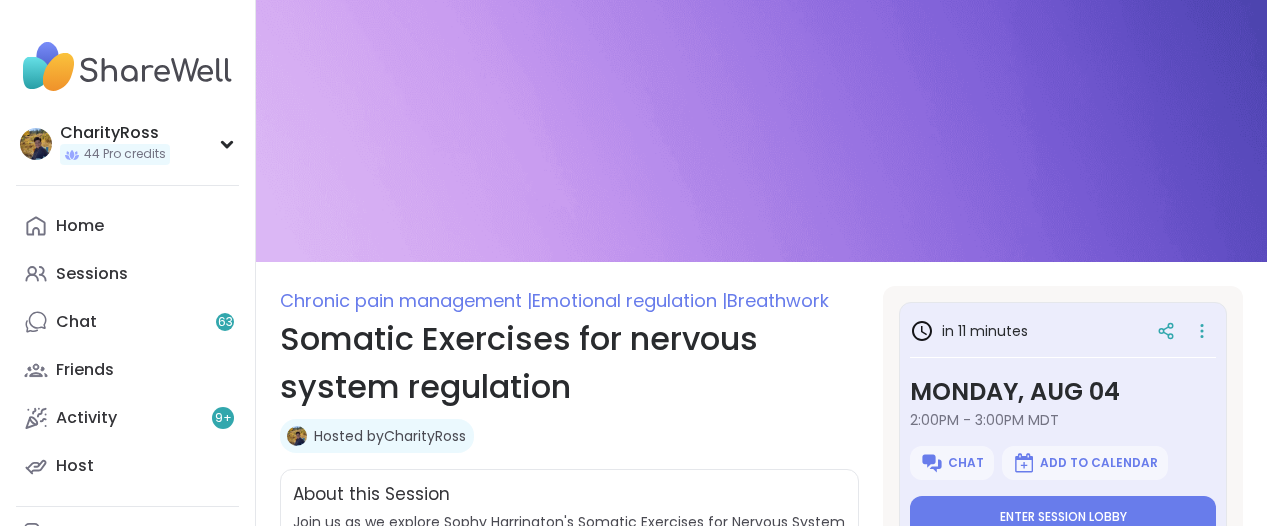 scroll, scrollTop: 0, scrollLeft: 0, axis: both 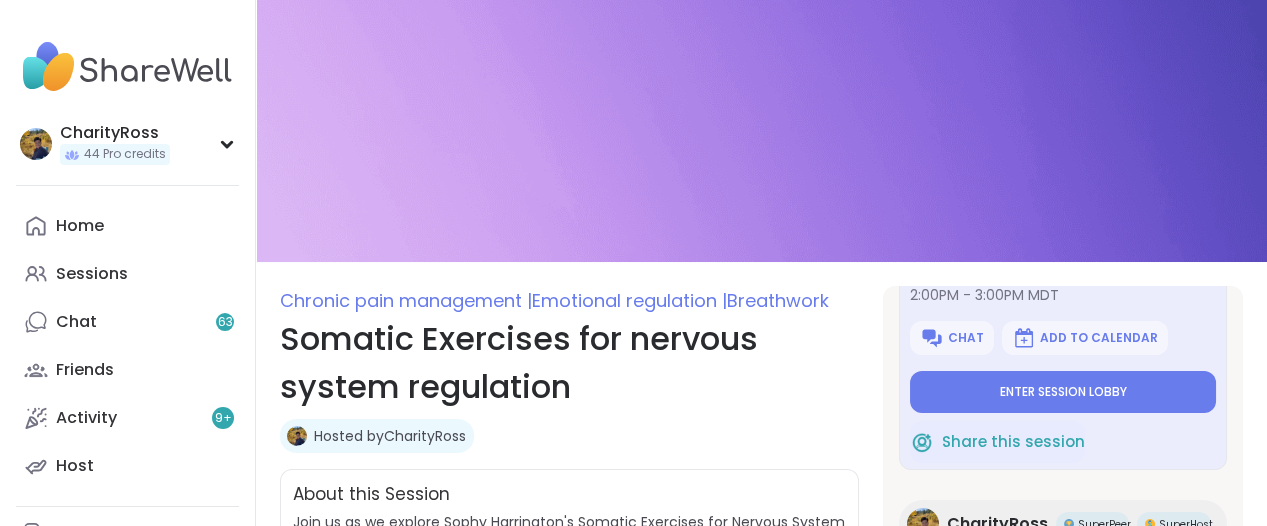 click on "Enter session lobby" at bounding box center [1063, 392] 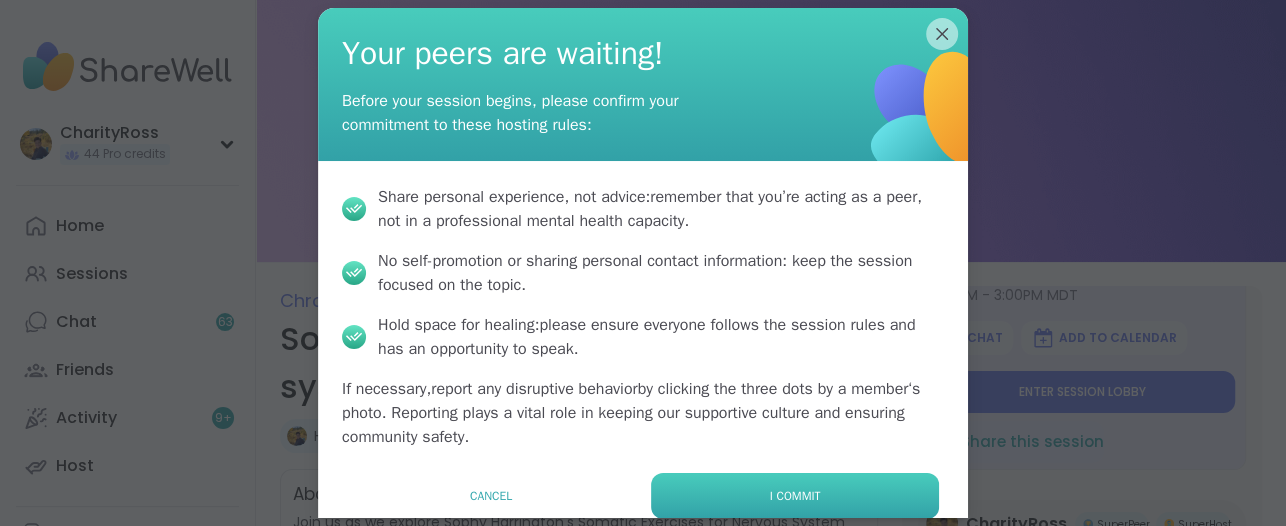 click on "I commit" at bounding box center [795, 496] 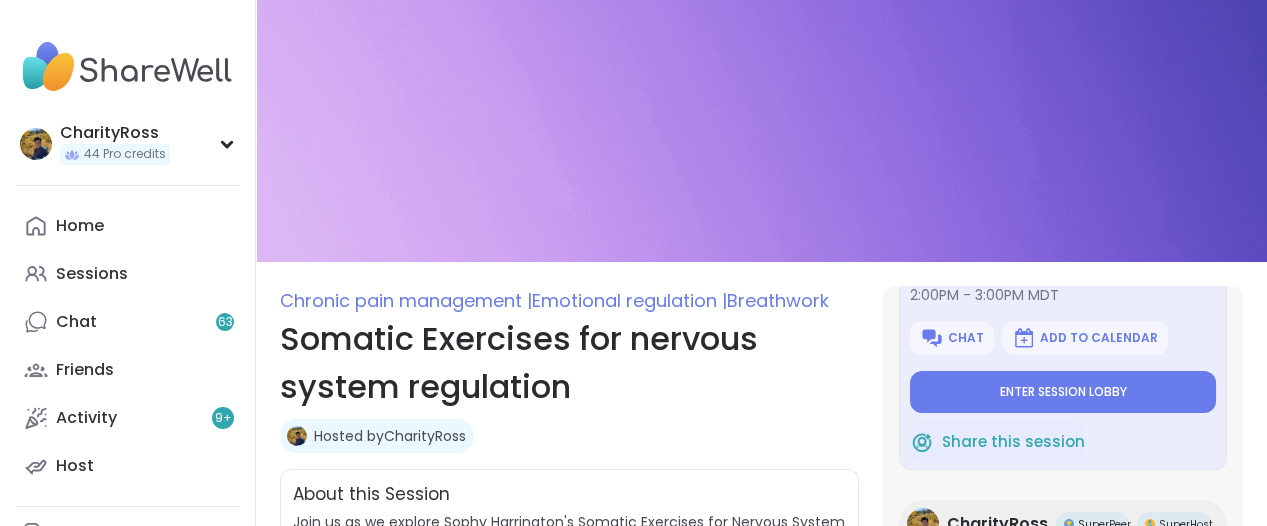 type on "*" 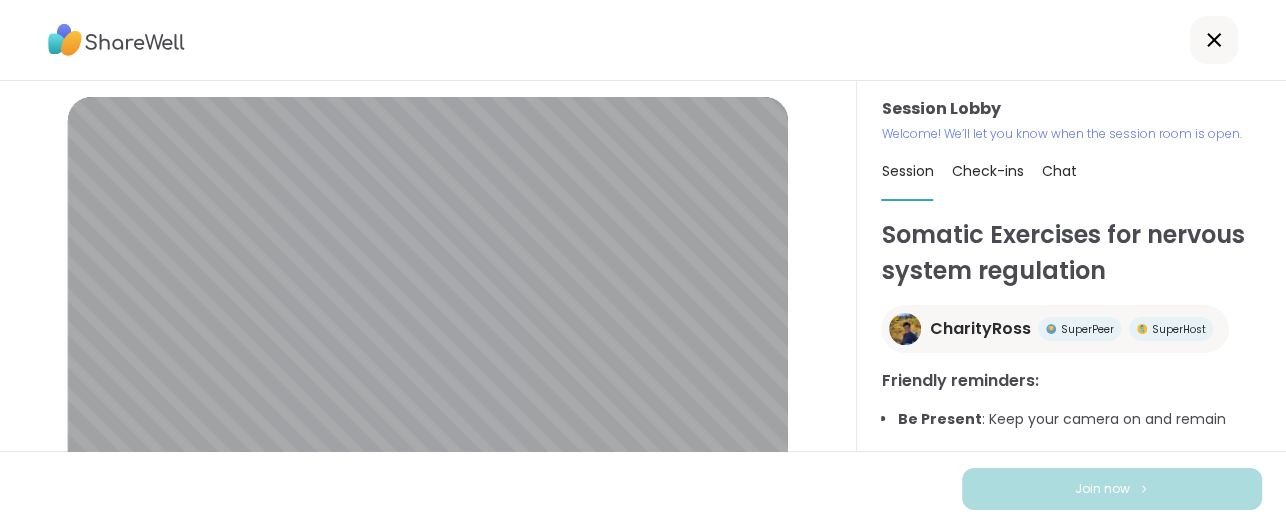 scroll, scrollTop: 49, scrollLeft: 0, axis: vertical 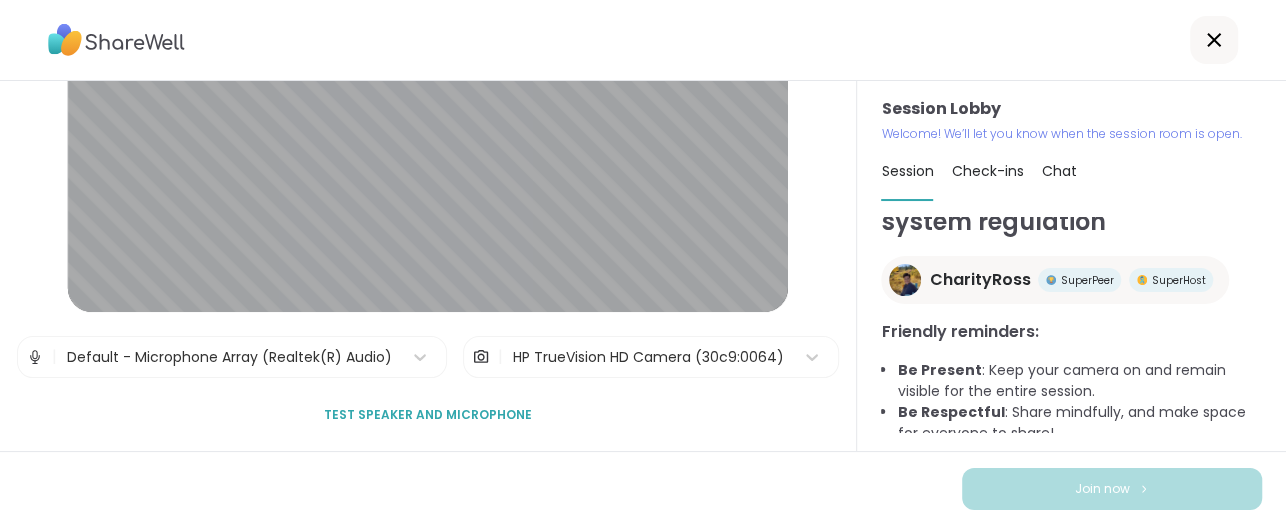 click on "Test speaker and microphone" at bounding box center [428, 415] 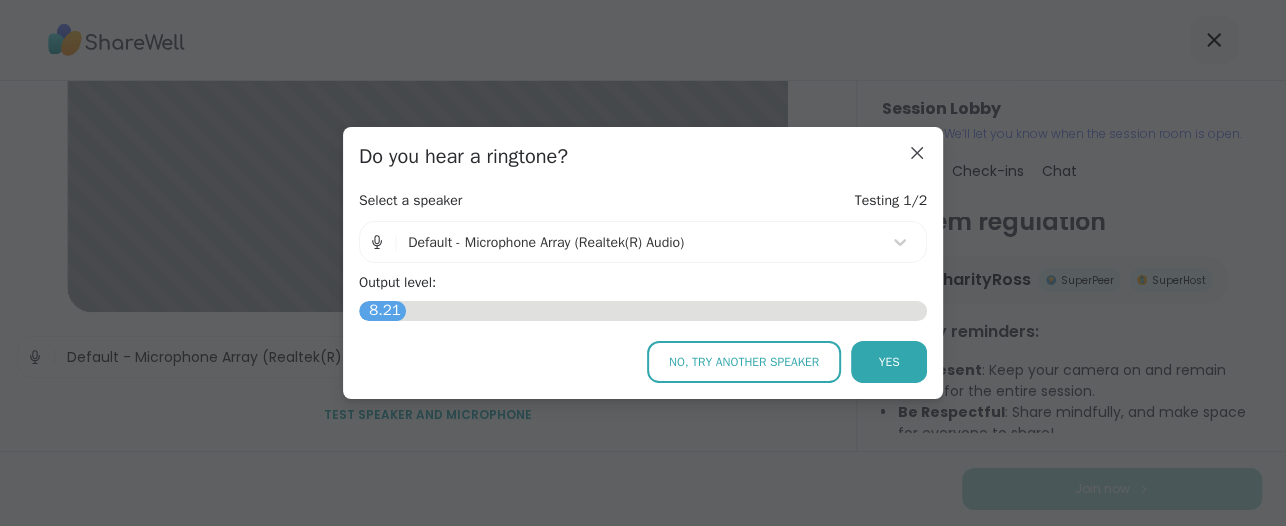 click on "No, try another speaker" at bounding box center (744, 362) 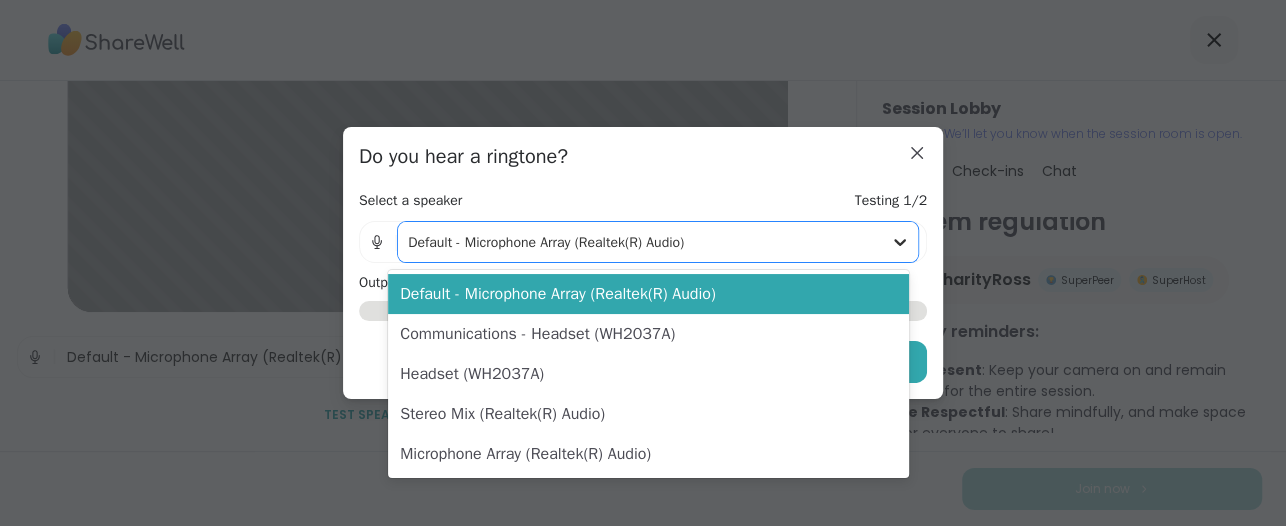 click 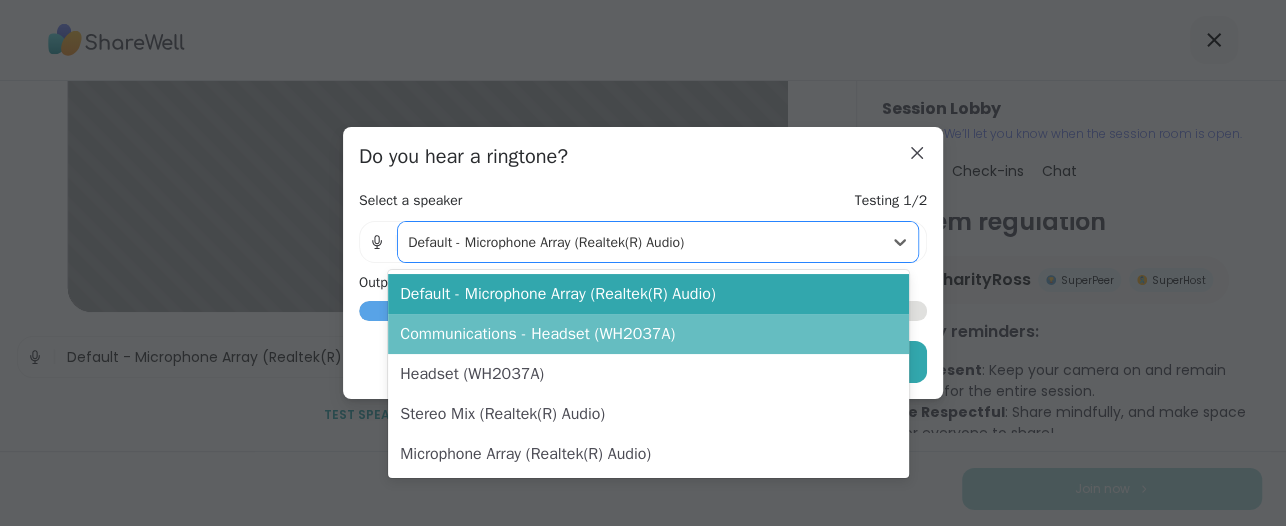 click on "Communications - Headset (WH2037A)" at bounding box center (648, 334) 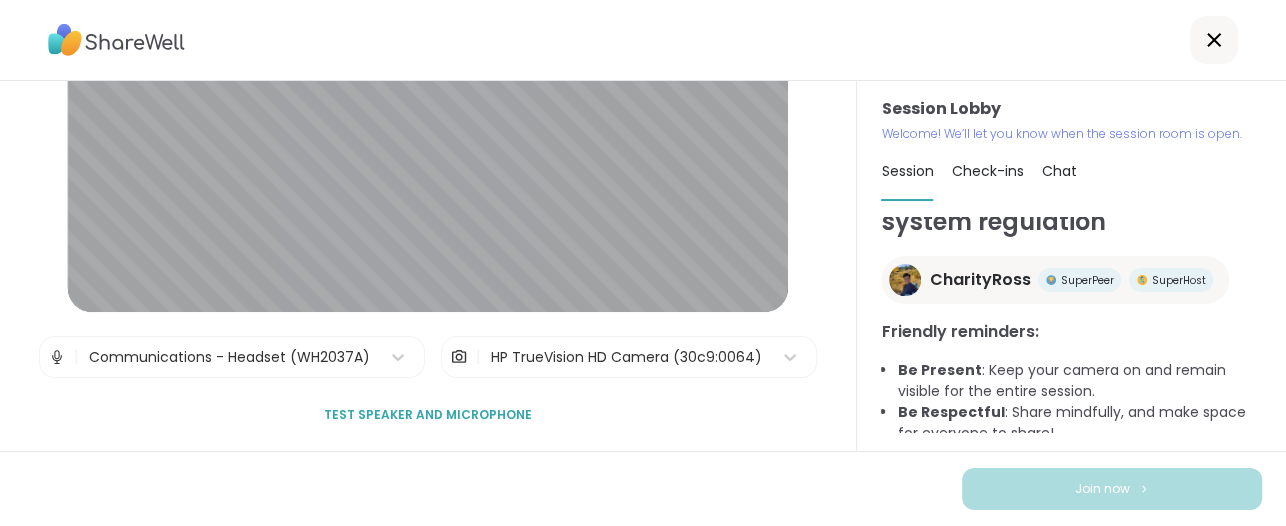 click on "Join now" at bounding box center (643, 488) 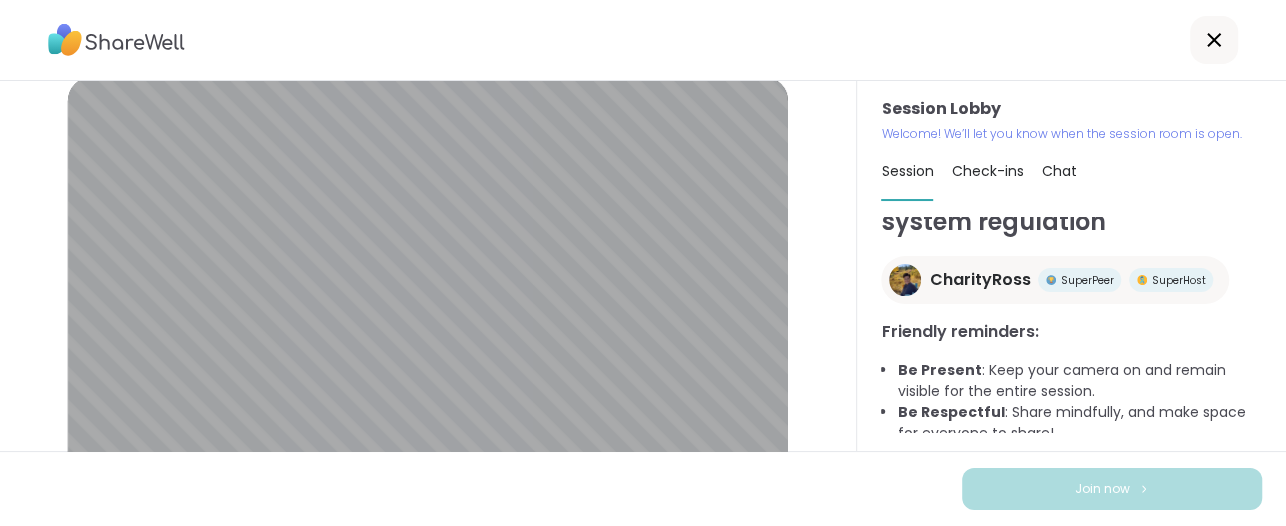 scroll, scrollTop: 19, scrollLeft: 0, axis: vertical 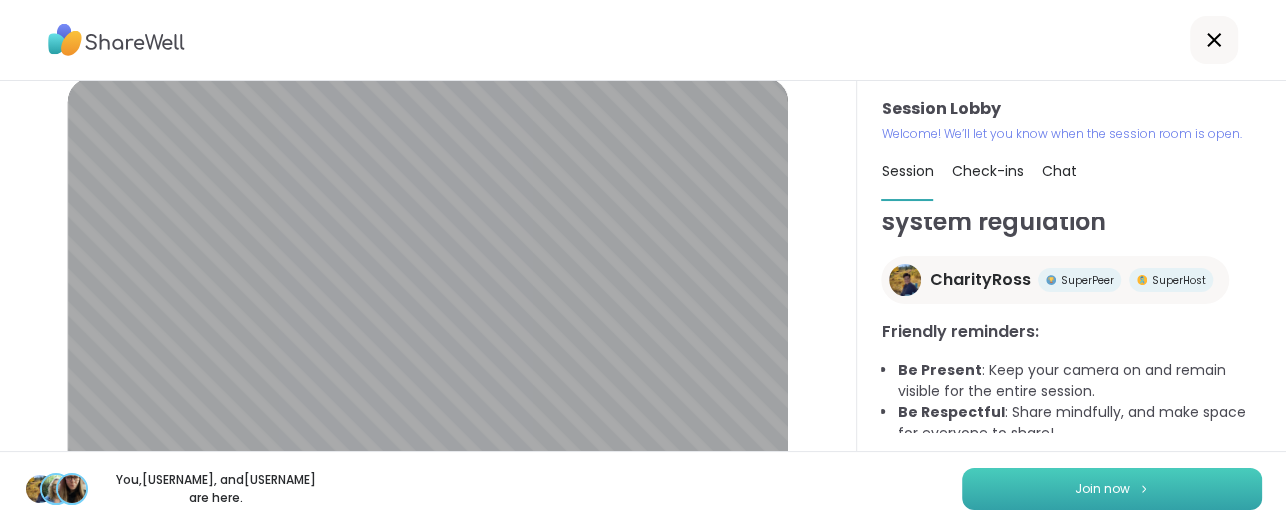 click on "Join now" at bounding box center (1102, 489) 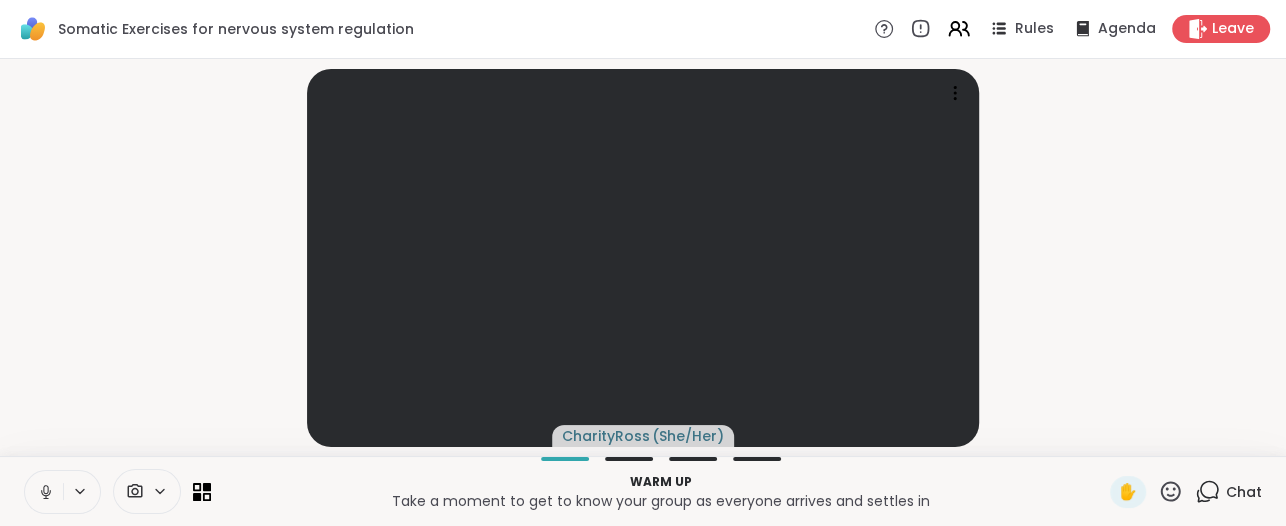 click 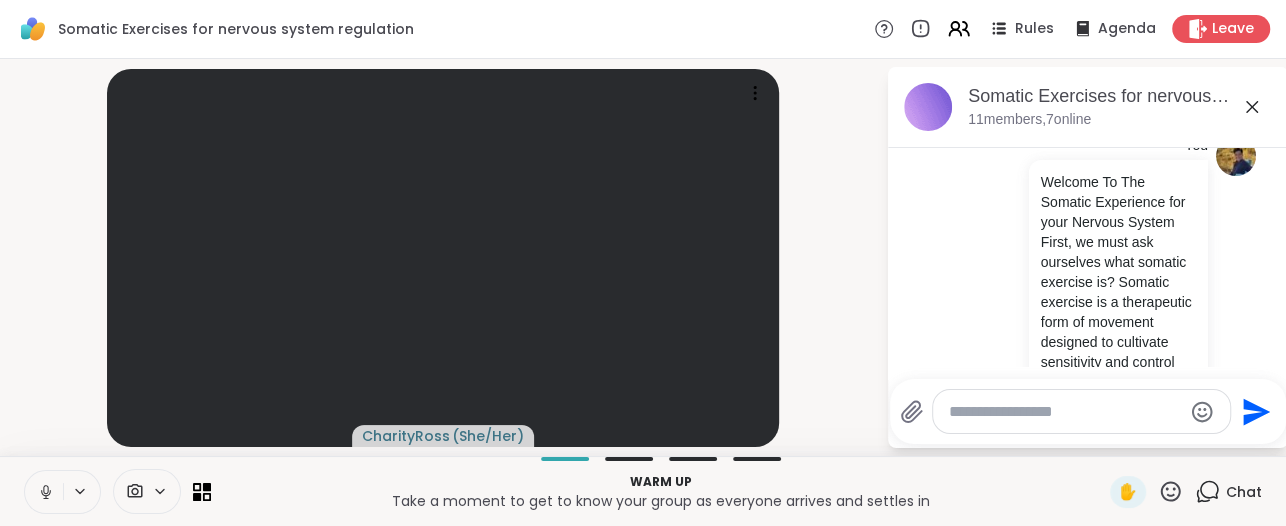 scroll, scrollTop: 500, scrollLeft: 0, axis: vertical 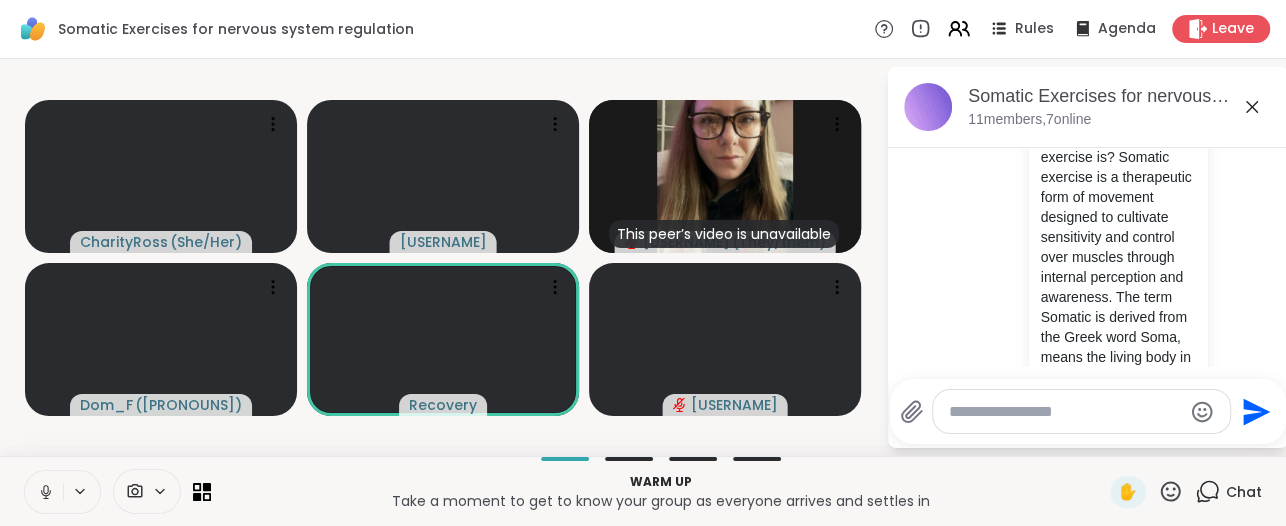 click on "Welcome To The Somatic
Experience for your Nervous System
First, we must ask ourselves what somatic exercise is?
Somatic exercise is a therapeutic form of movement designed to cultivate sensitivity and control over muscles through internal perception and awareness.
The term Somatic is derived from the Greek word Soma, means  the living body in its wholeness not merely the physical body but the integration of body, mind, and spirit.	1
This holistic approach recognizes that our feelings, thoughts, physical sensations and spiritual insights are all interconnected and expressed through the soma.
The somatic nervous system (SNS) is a crucial part of the peripheral nervous system that controls voluntary movements and processes sensory information from the body." at bounding box center [1118, 407] 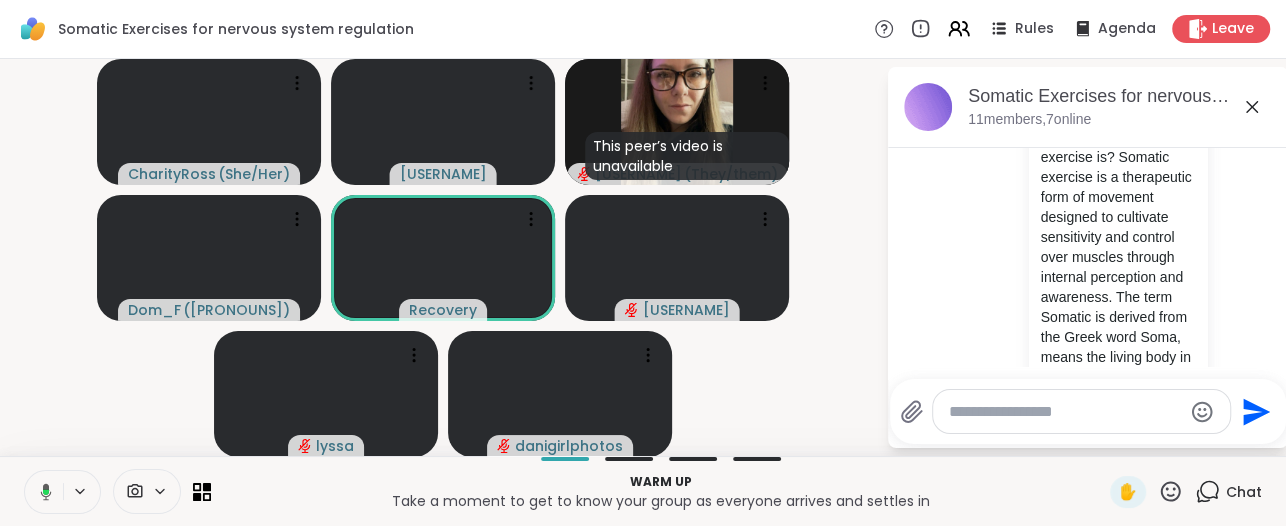 scroll, scrollTop: 0, scrollLeft: 0, axis: both 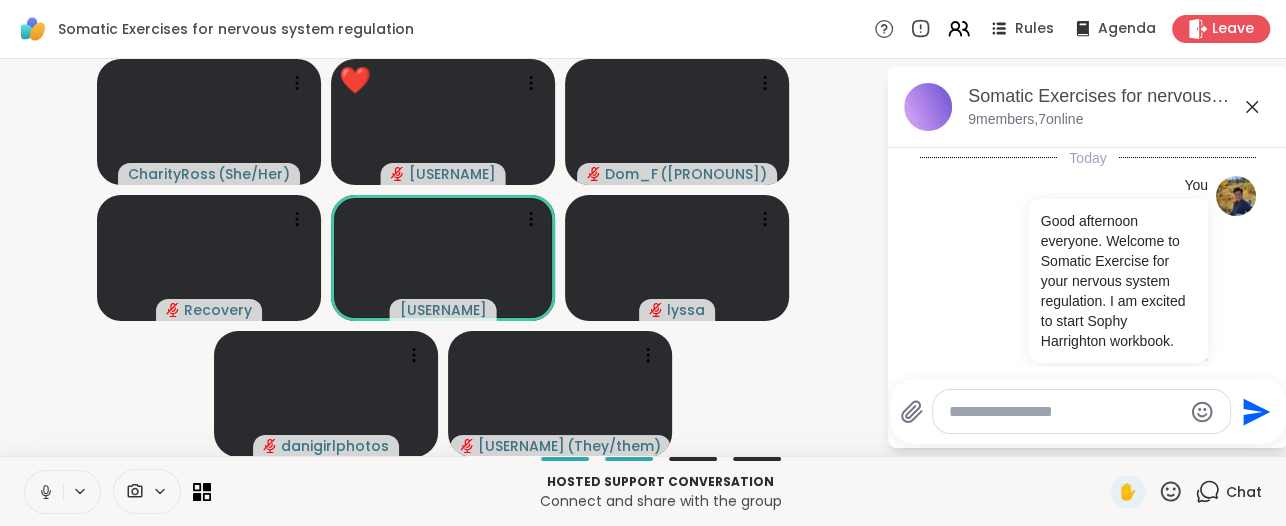 click 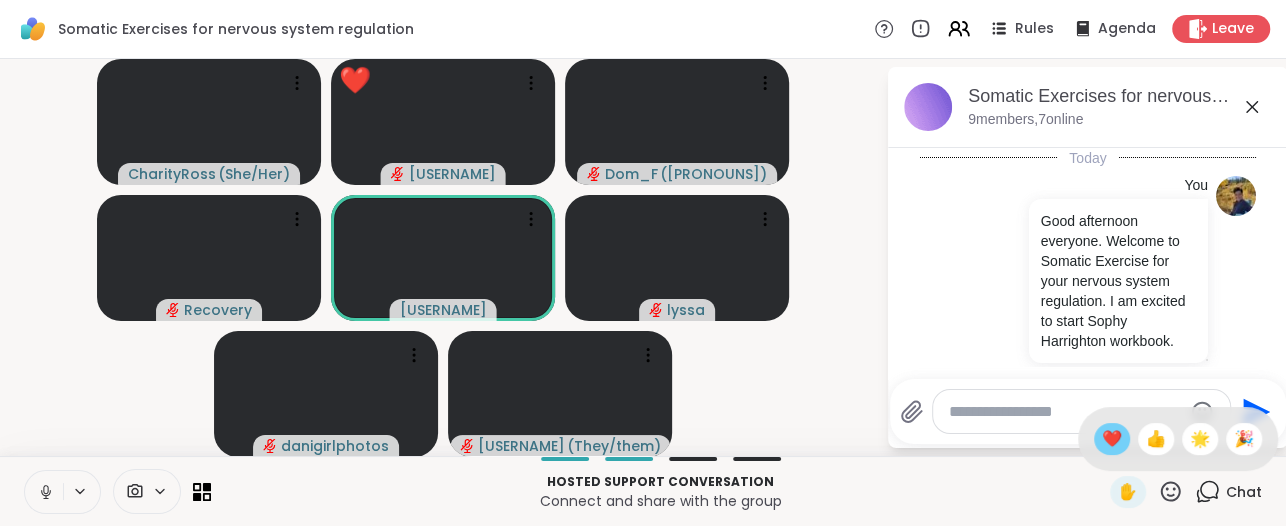 click on "❤️" at bounding box center [1112, 439] 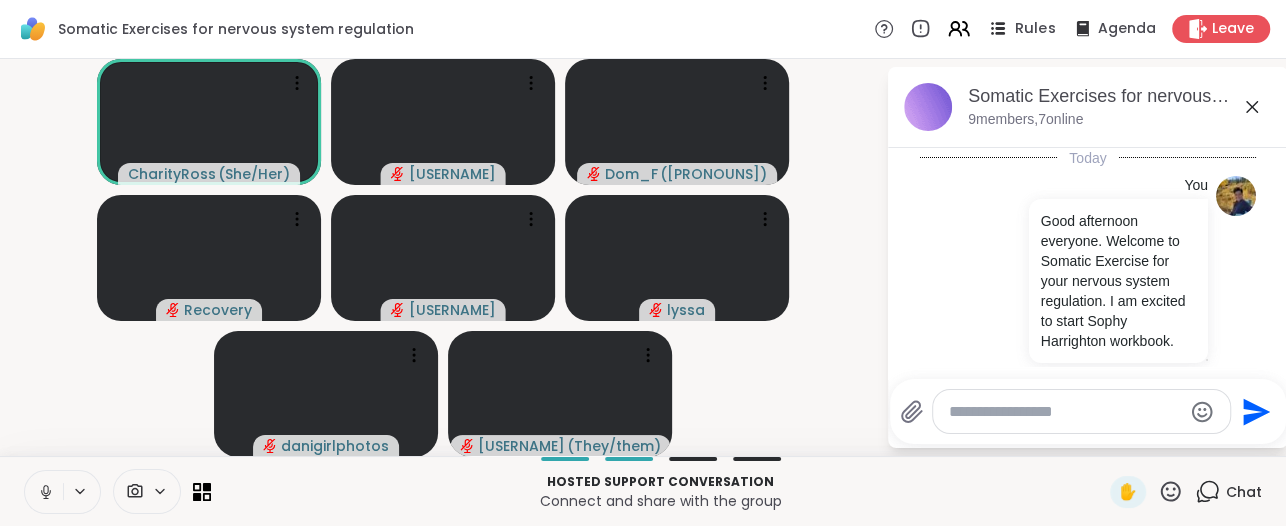 click on "Rules" at bounding box center [1035, 29] 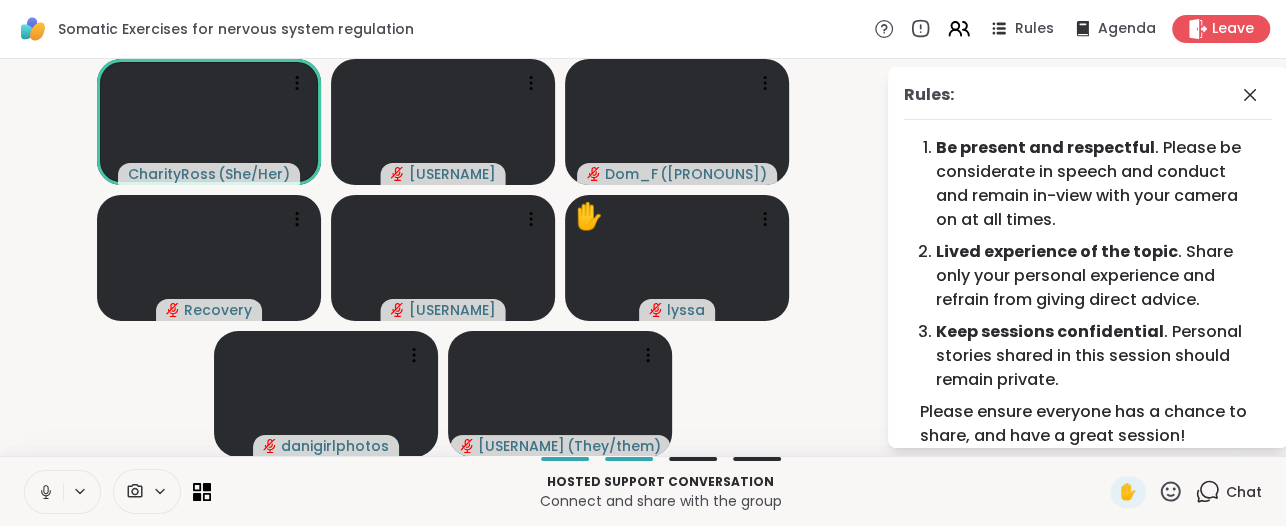 click 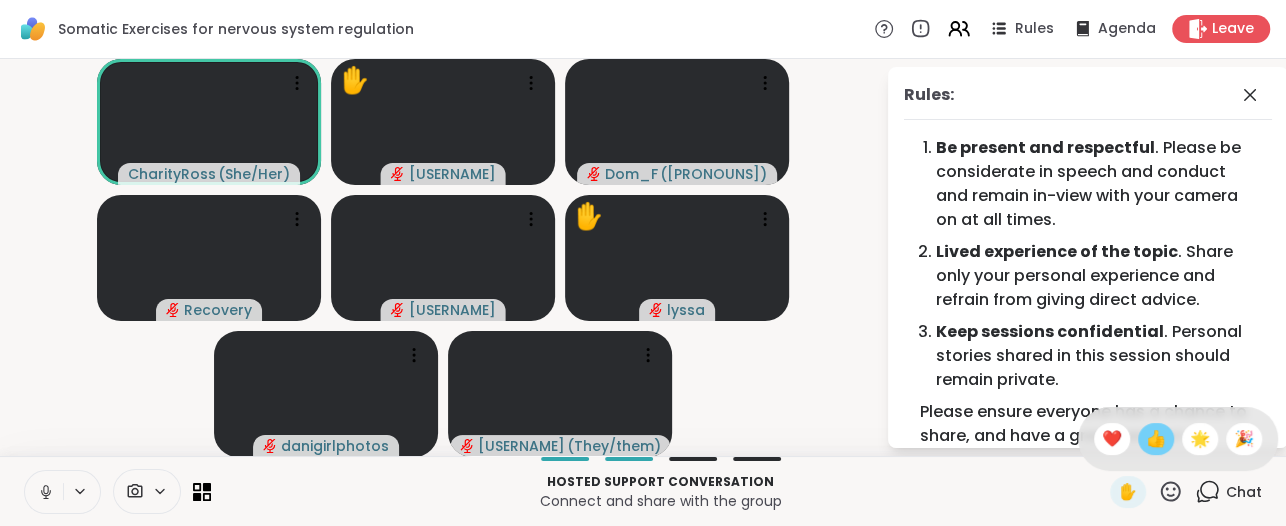 click on "👍" at bounding box center [1156, 439] 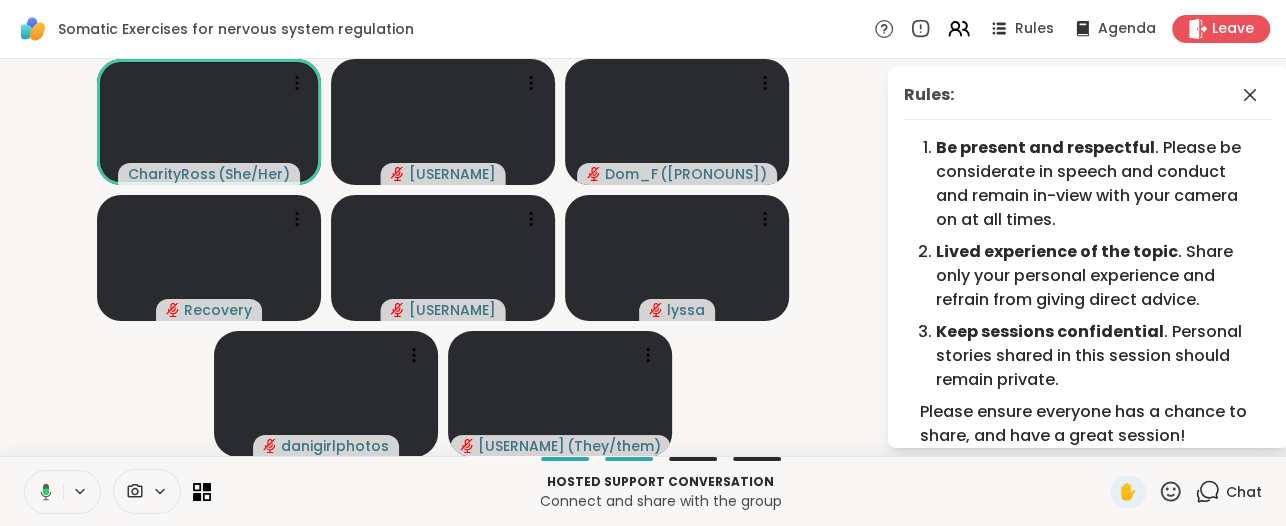 click 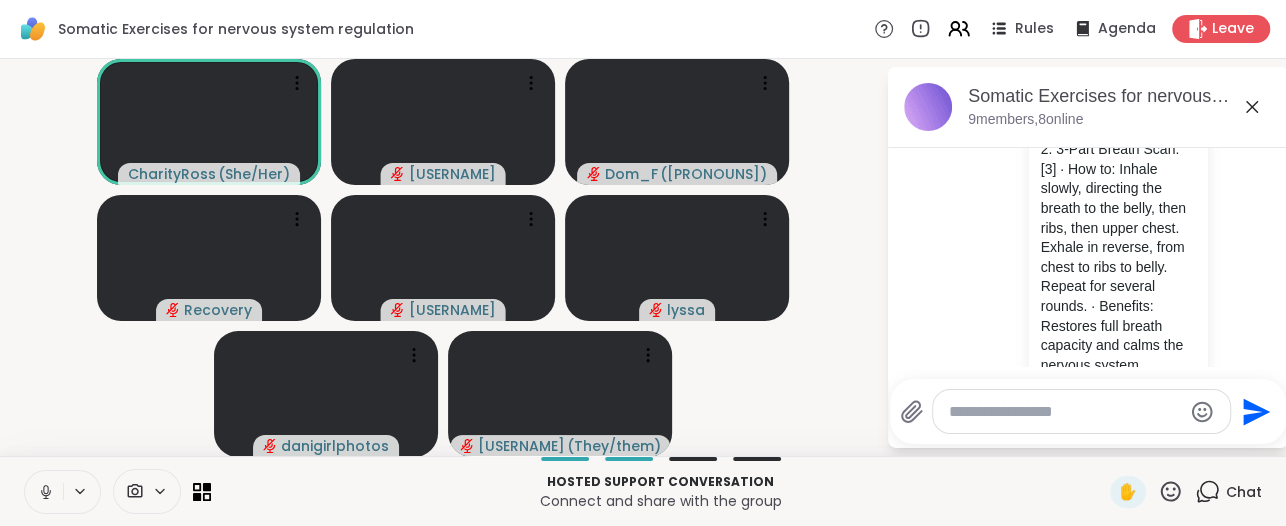 scroll, scrollTop: 2809, scrollLeft: 0, axis: vertical 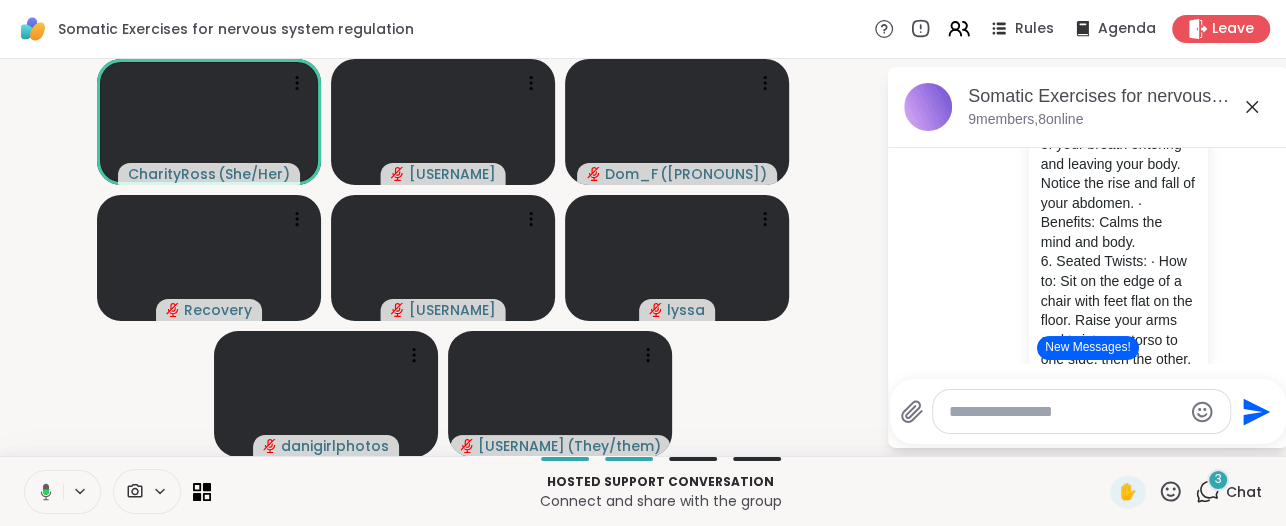 click on "New Messages!" at bounding box center [1087, 348] 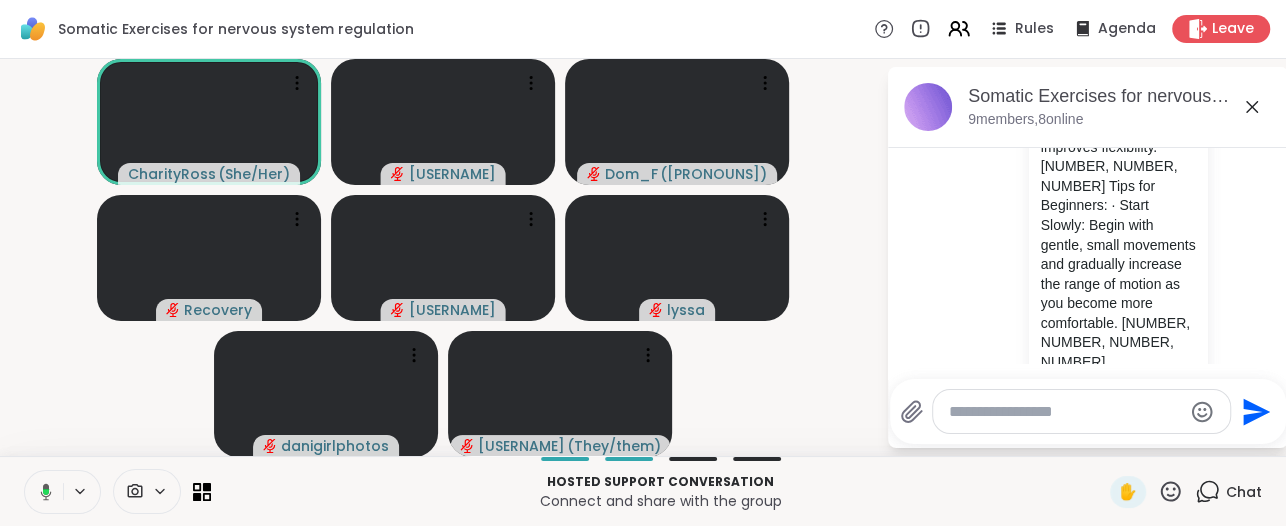 scroll, scrollTop: 4489, scrollLeft: 0, axis: vertical 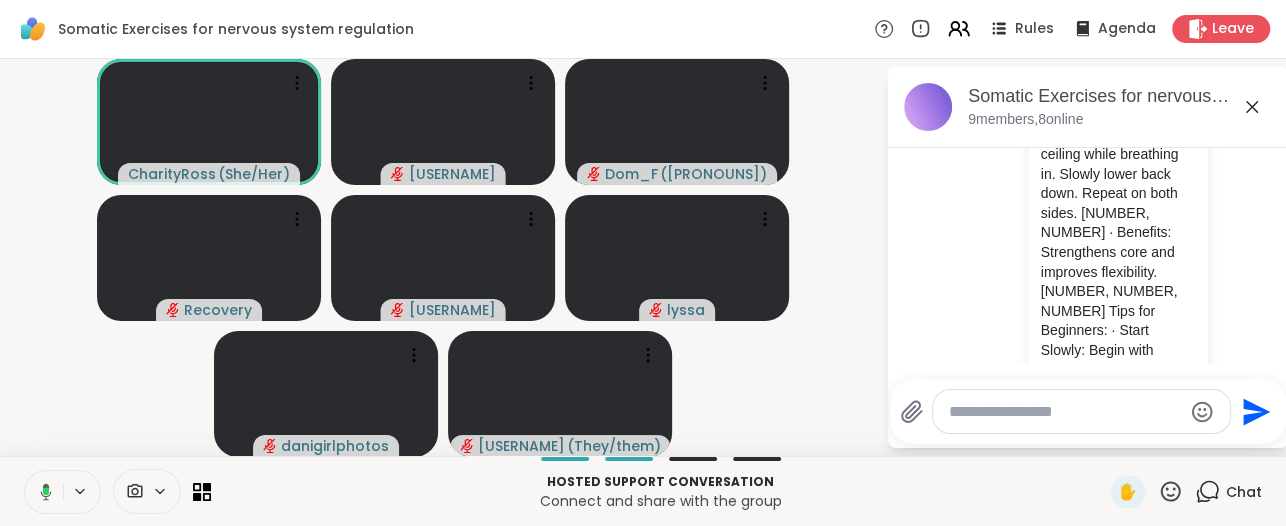 click 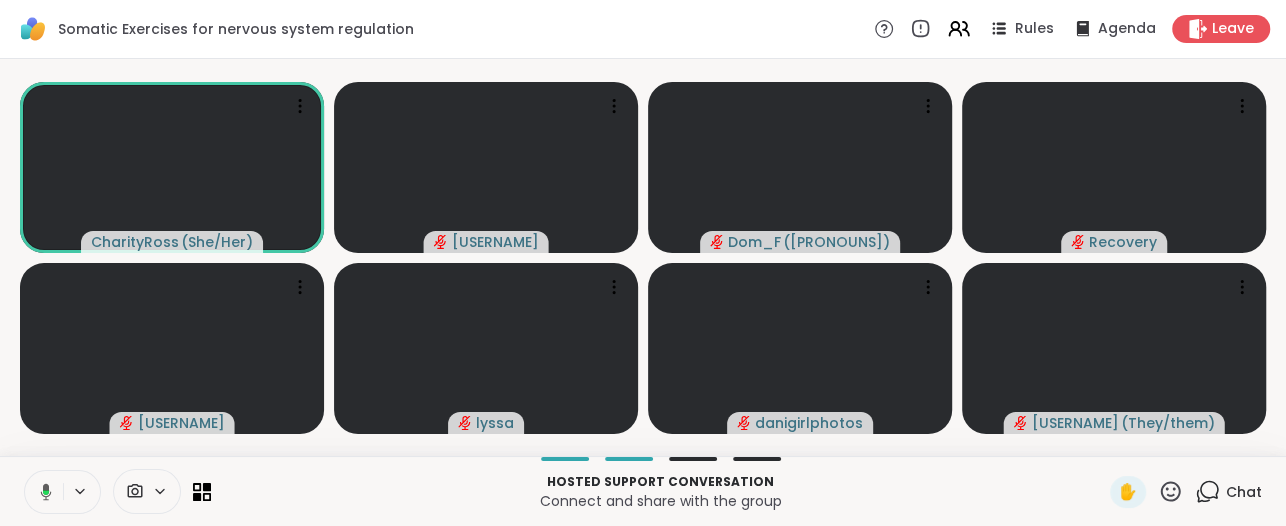 click 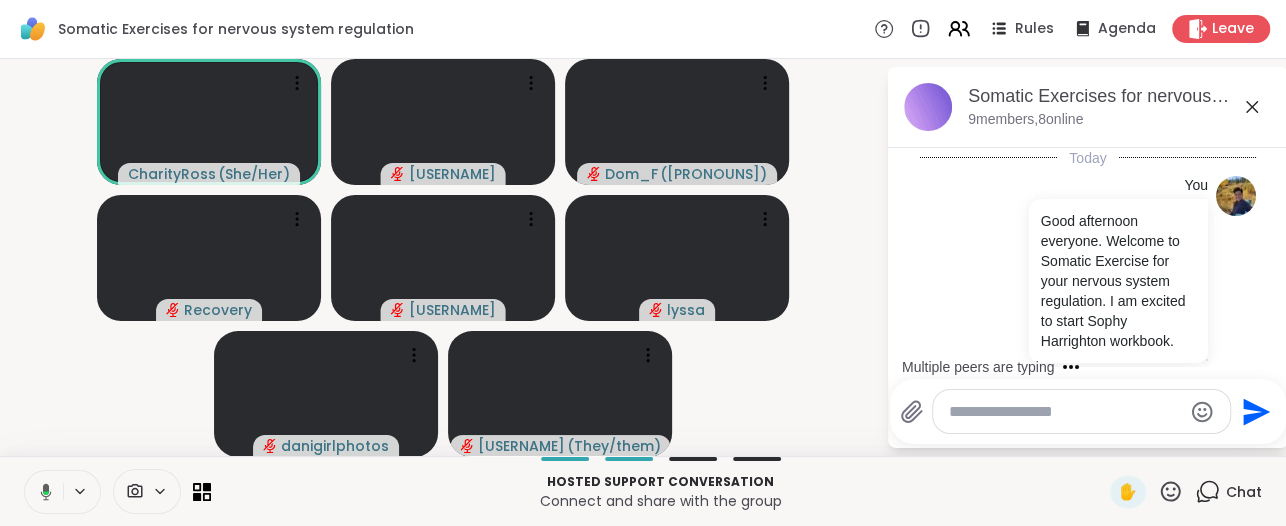 scroll, scrollTop: 5969, scrollLeft: 0, axis: vertical 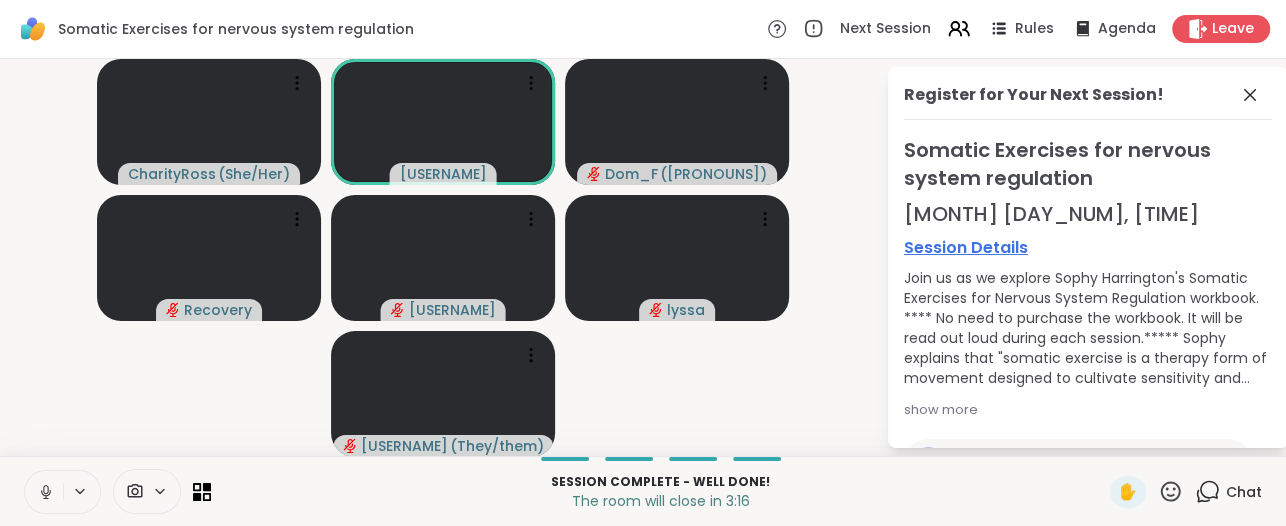 click 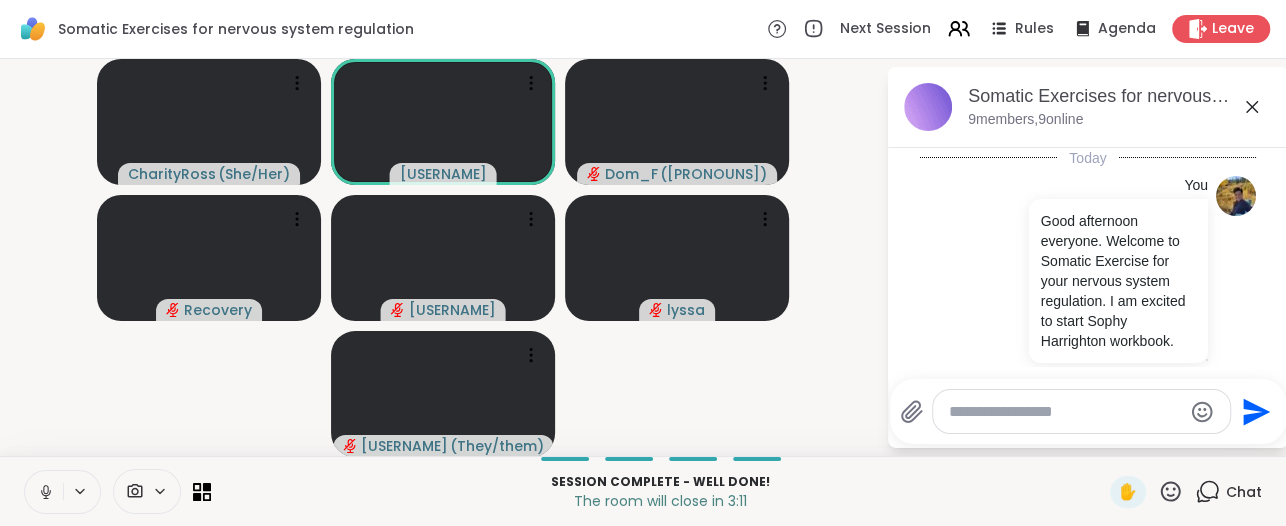 scroll, scrollTop: 6959, scrollLeft: 0, axis: vertical 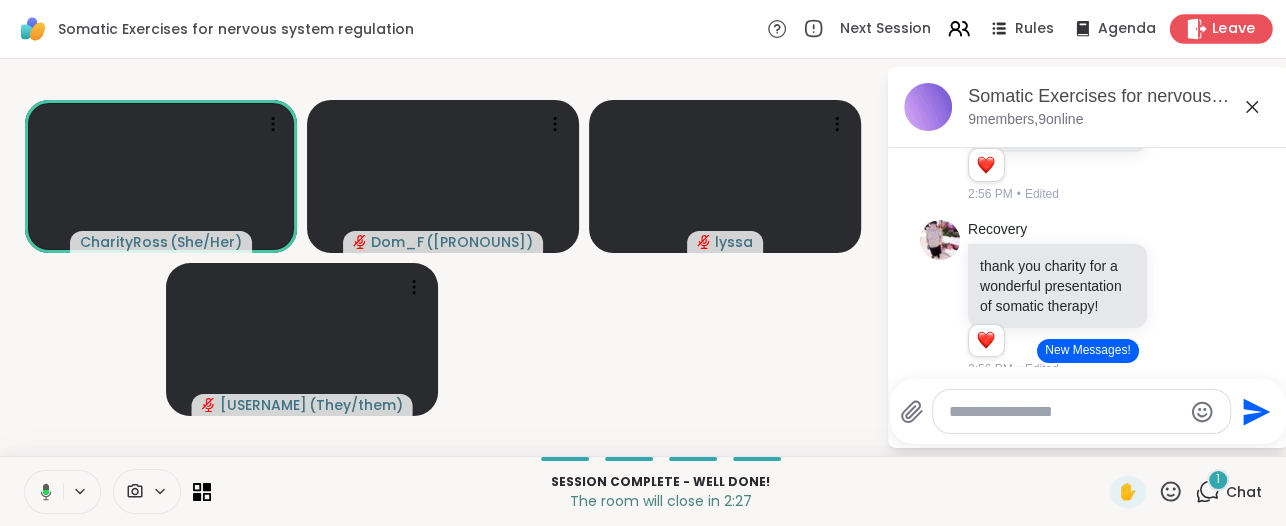 click 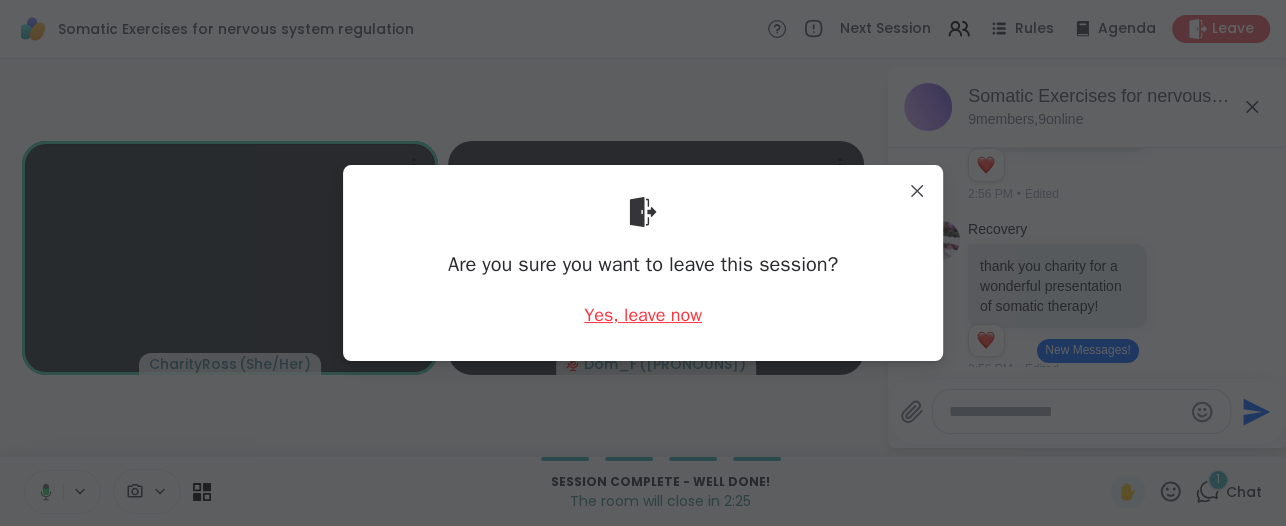click on "Yes, leave now" at bounding box center [643, 315] 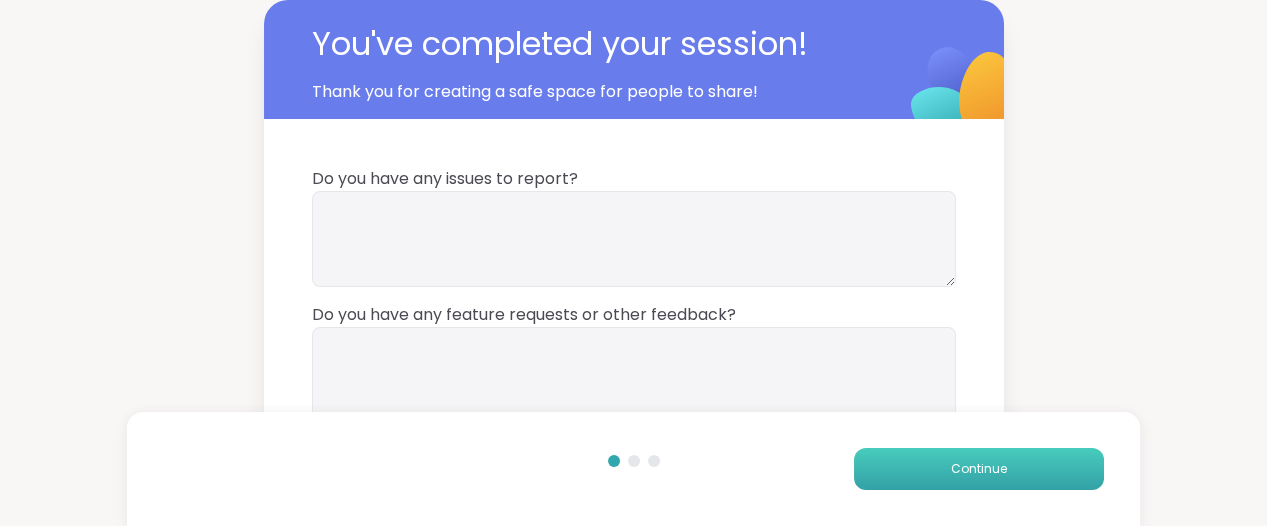 click on "Continue" at bounding box center [979, 469] 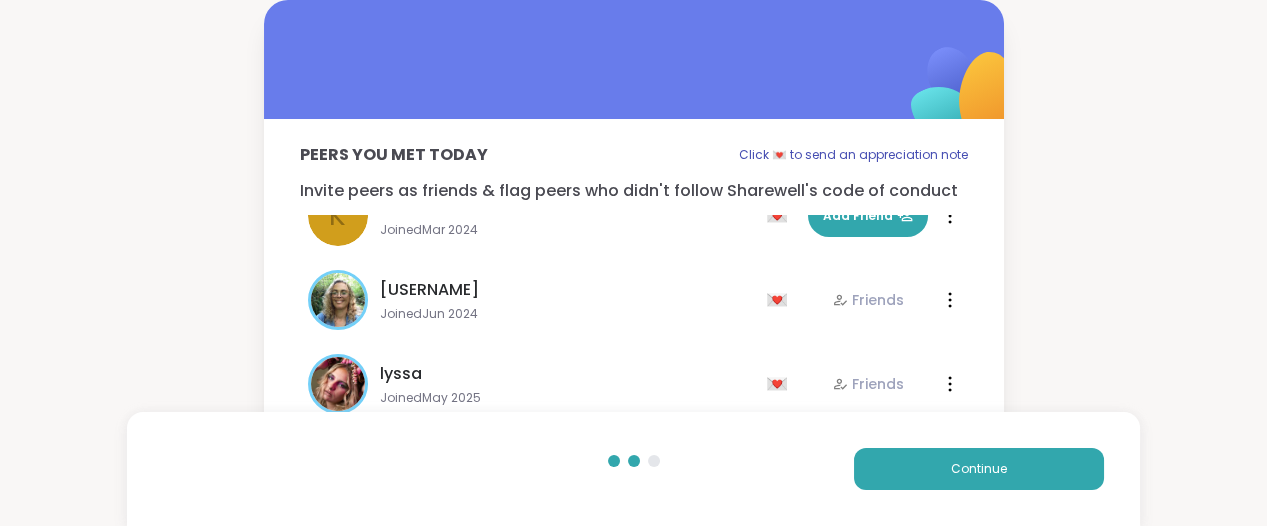 scroll, scrollTop: 227, scrollLeft: 0, axis: vertical 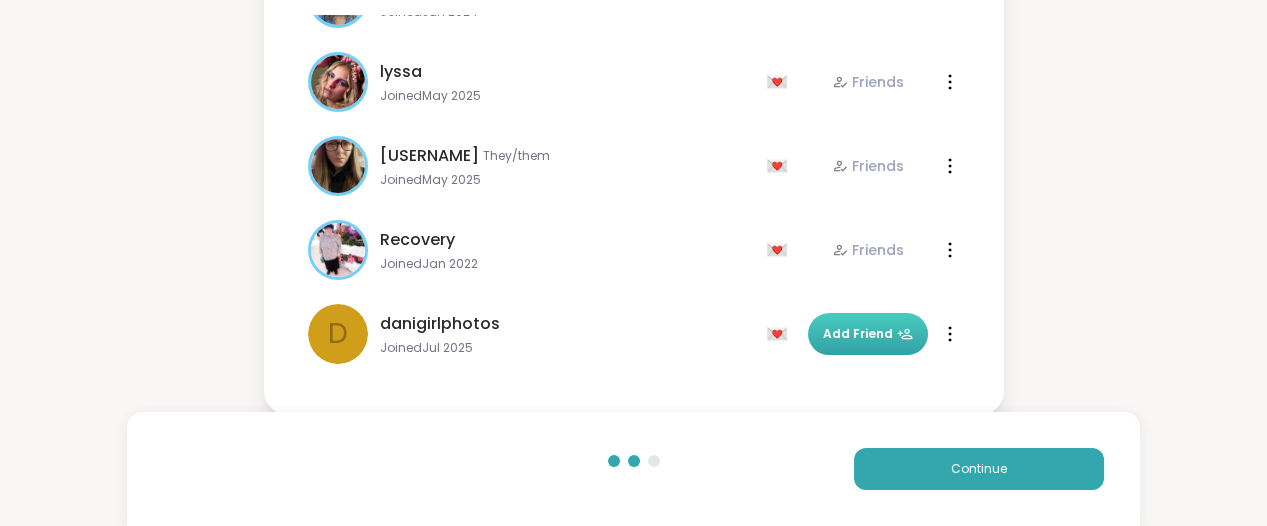 click on "Add Friend" at bounding box center [868, 334] 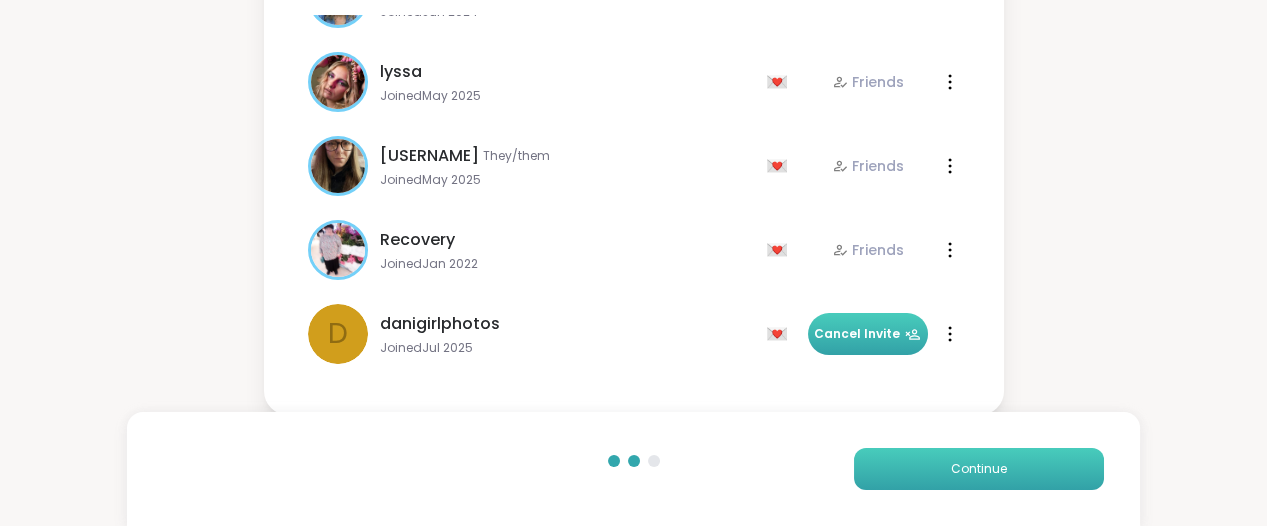 click on "Continue" at bounding box center [979, 469] 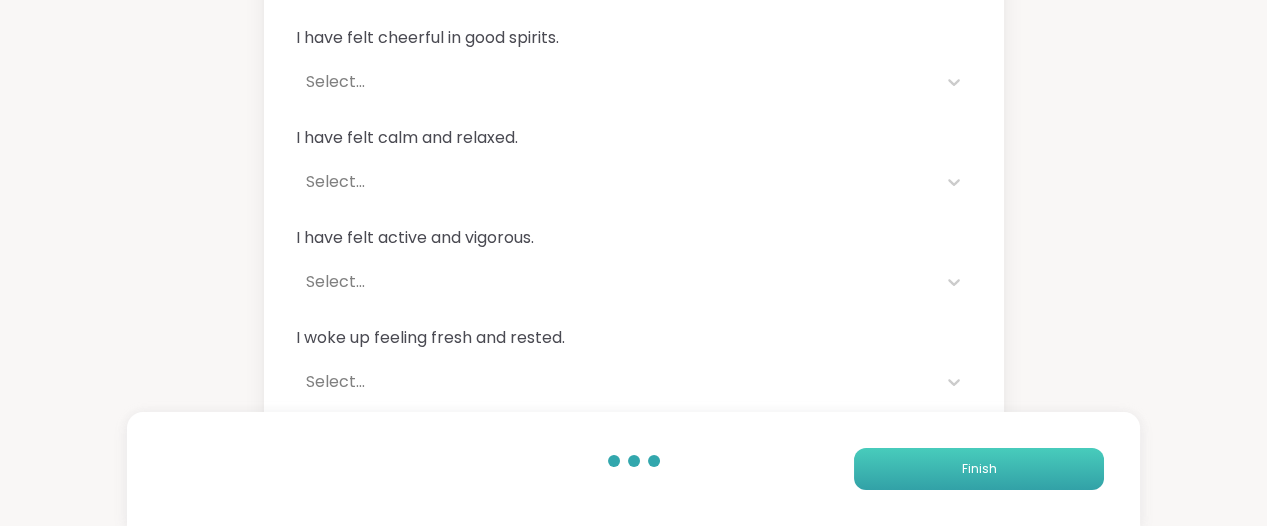 click on "Finish" at bounding box center (979, 469) 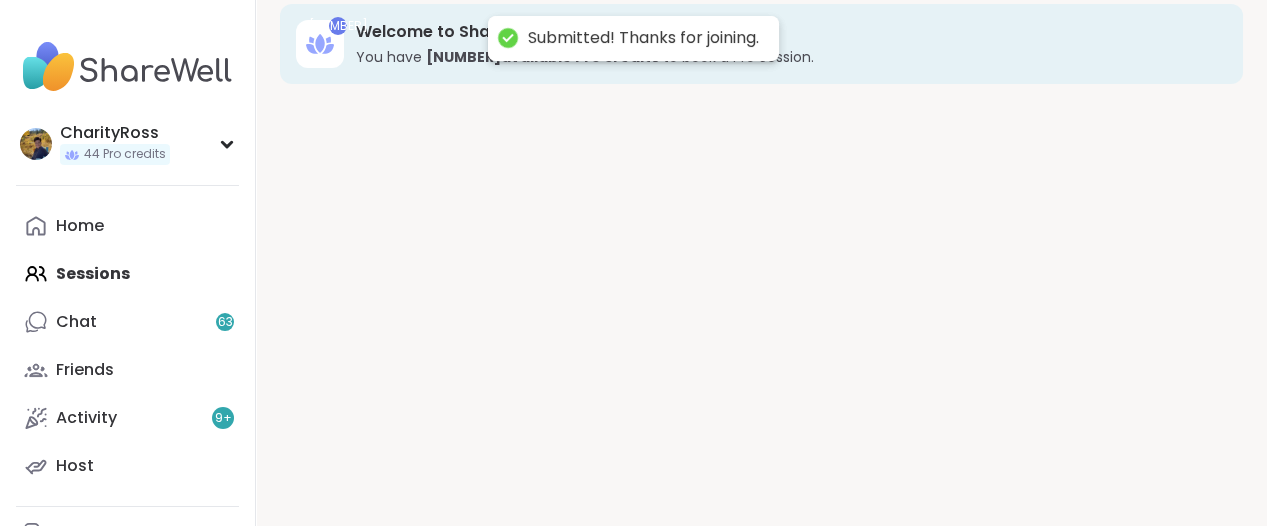 scroll, scrollTop: 0, scrollLeft: 0, axis: both 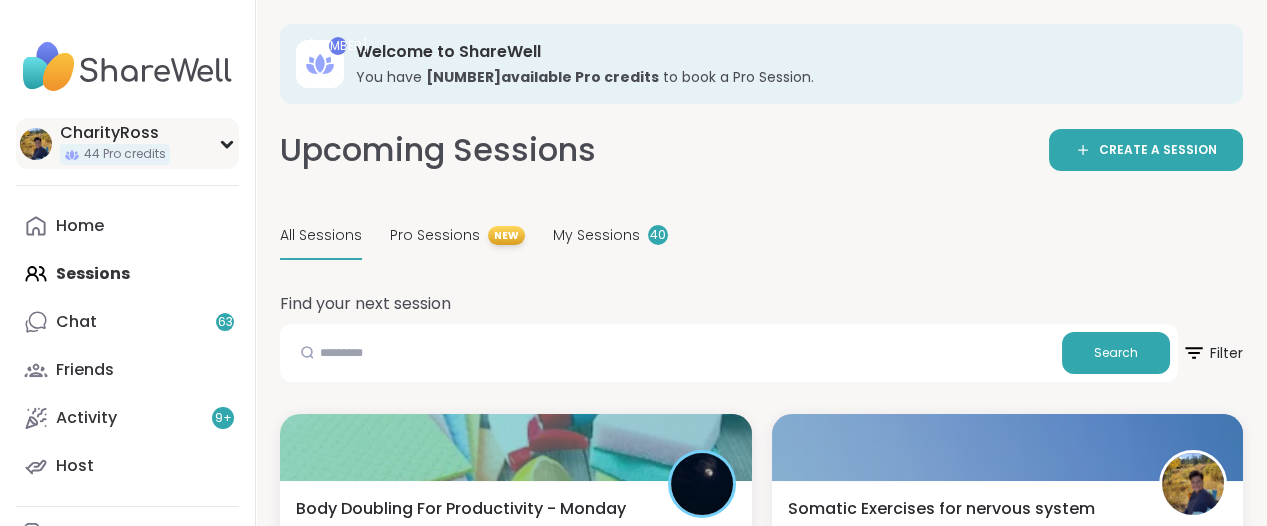 click on "CharityRoss" at bounding box center (115, 133) 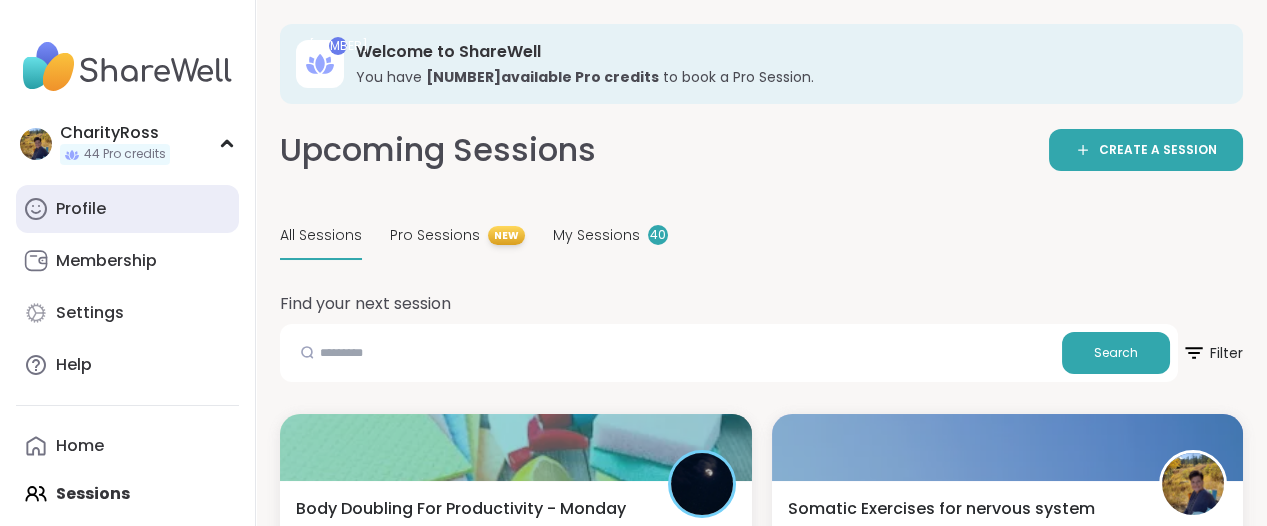 click on "Profile" at bounding box center [81, 209] 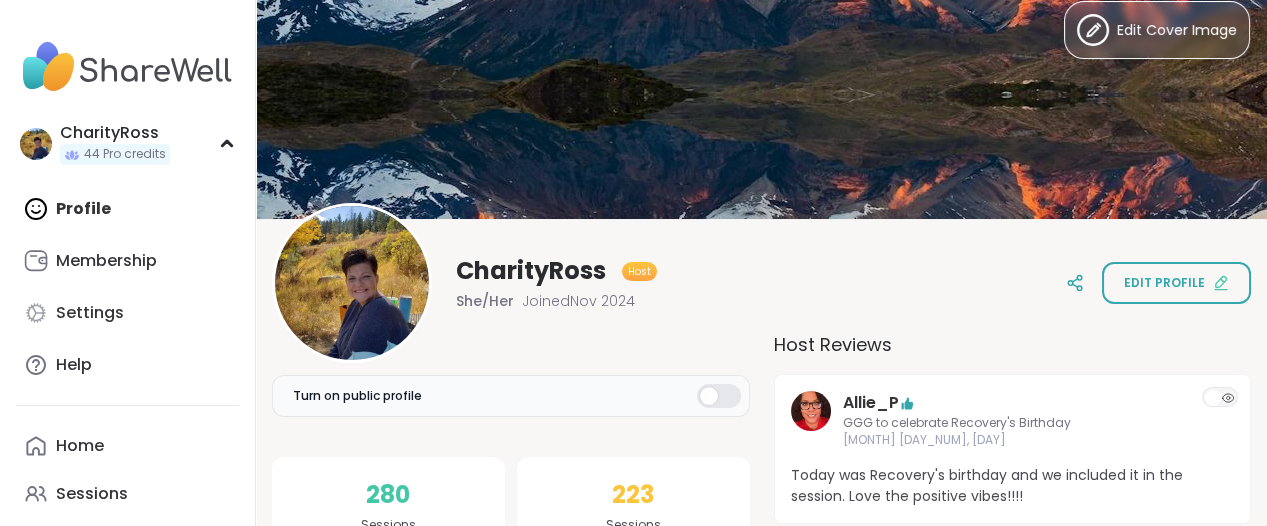scroll, scrollTop: 0, scrollLeft: 0, axis: both 